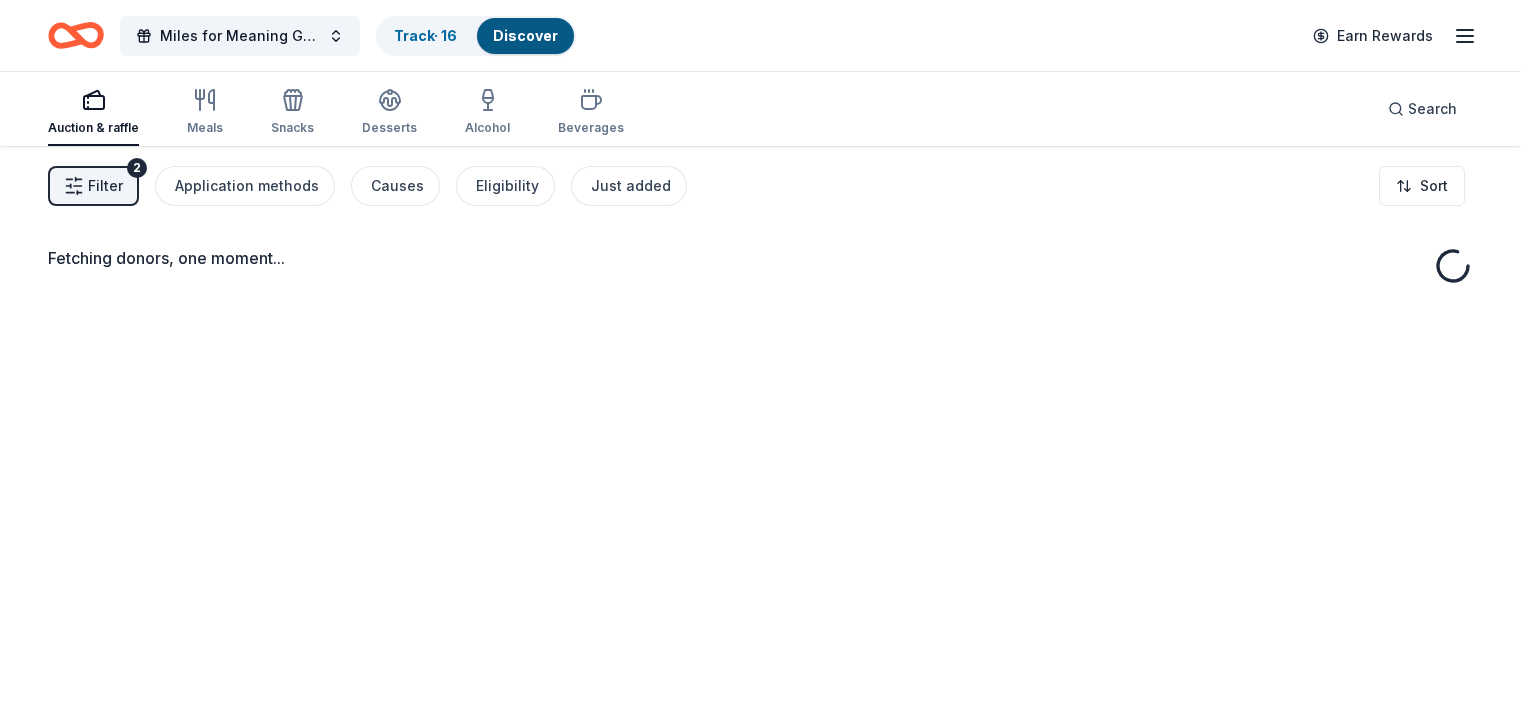 scroll, scrollTop: 0, scrollLeft: 0, axis: both 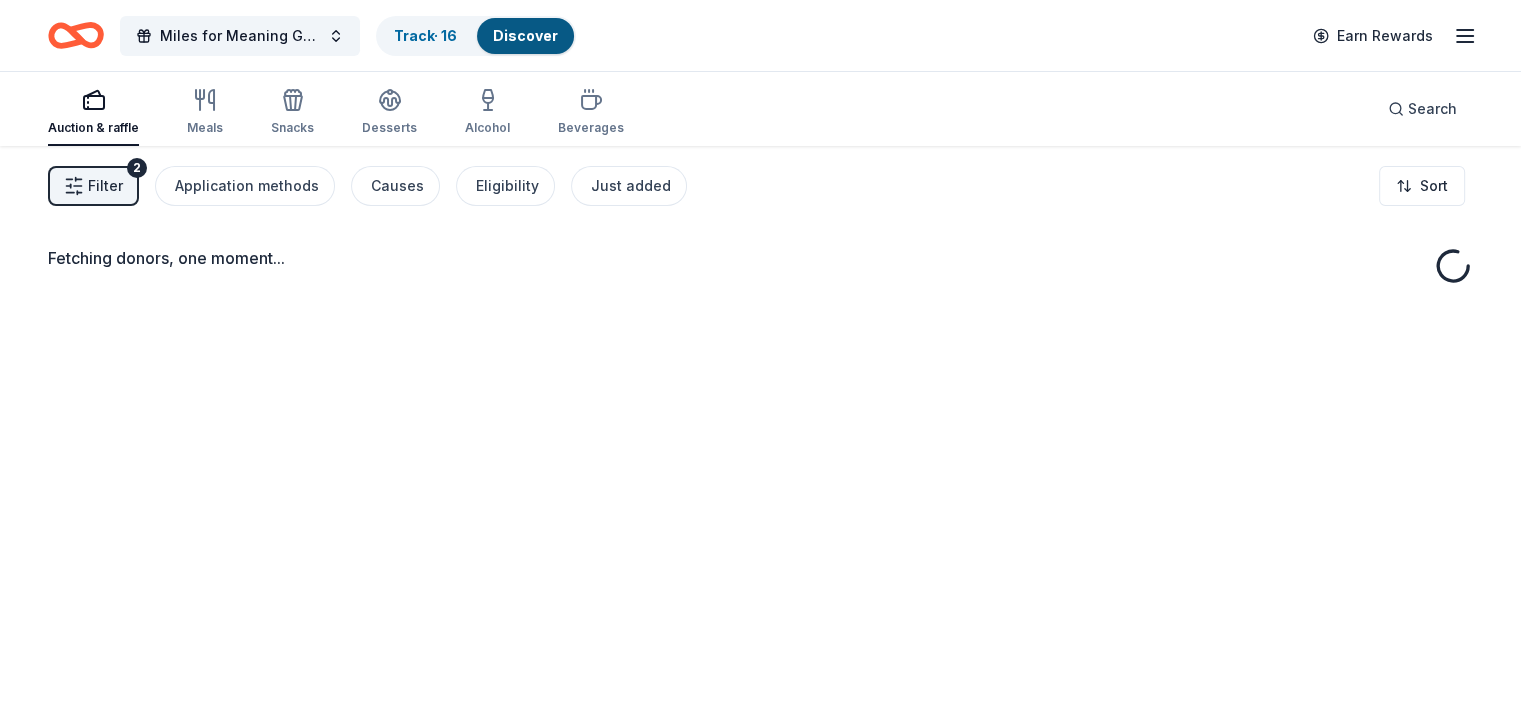 click on "Discover" at bounding box center [525, 35] 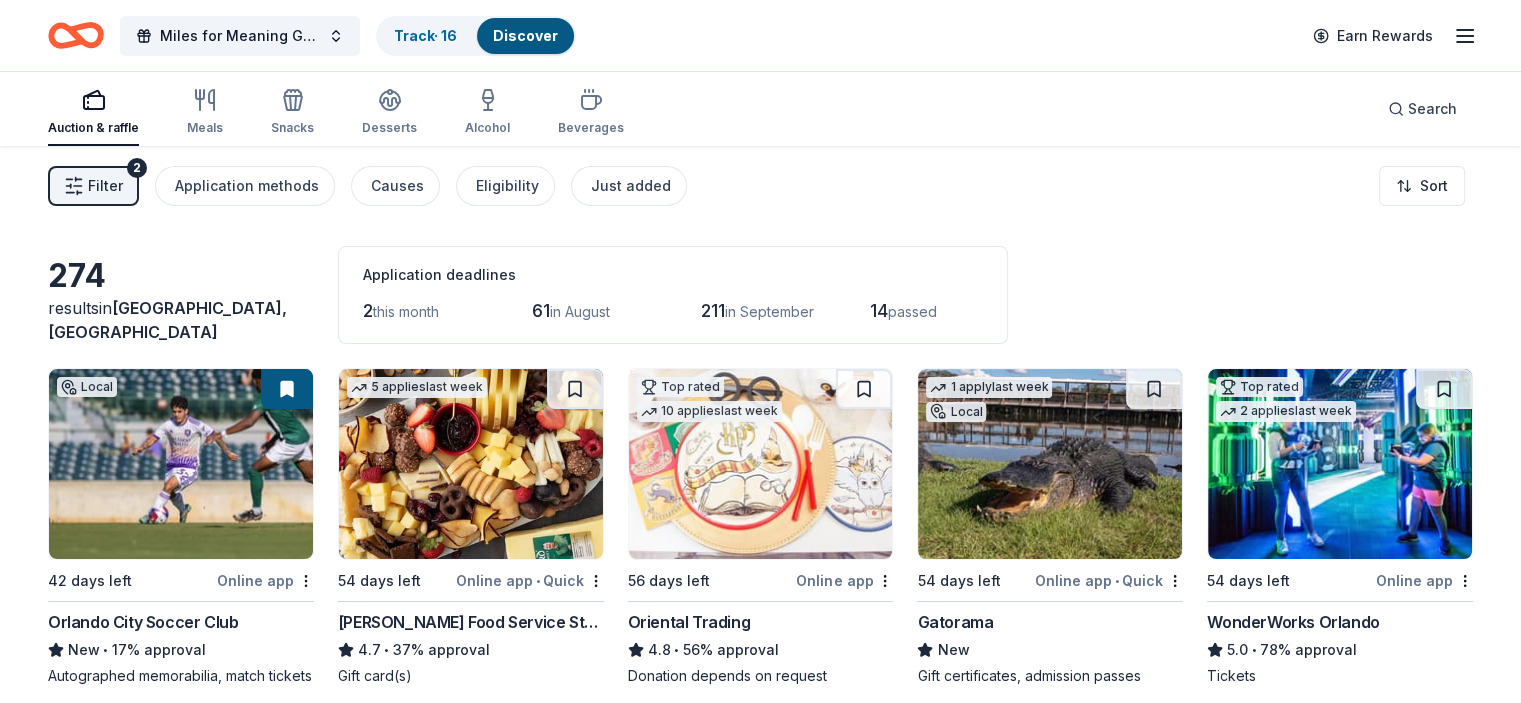 scroll, scrollTop: 0, scrollLeft: 0, axis: both 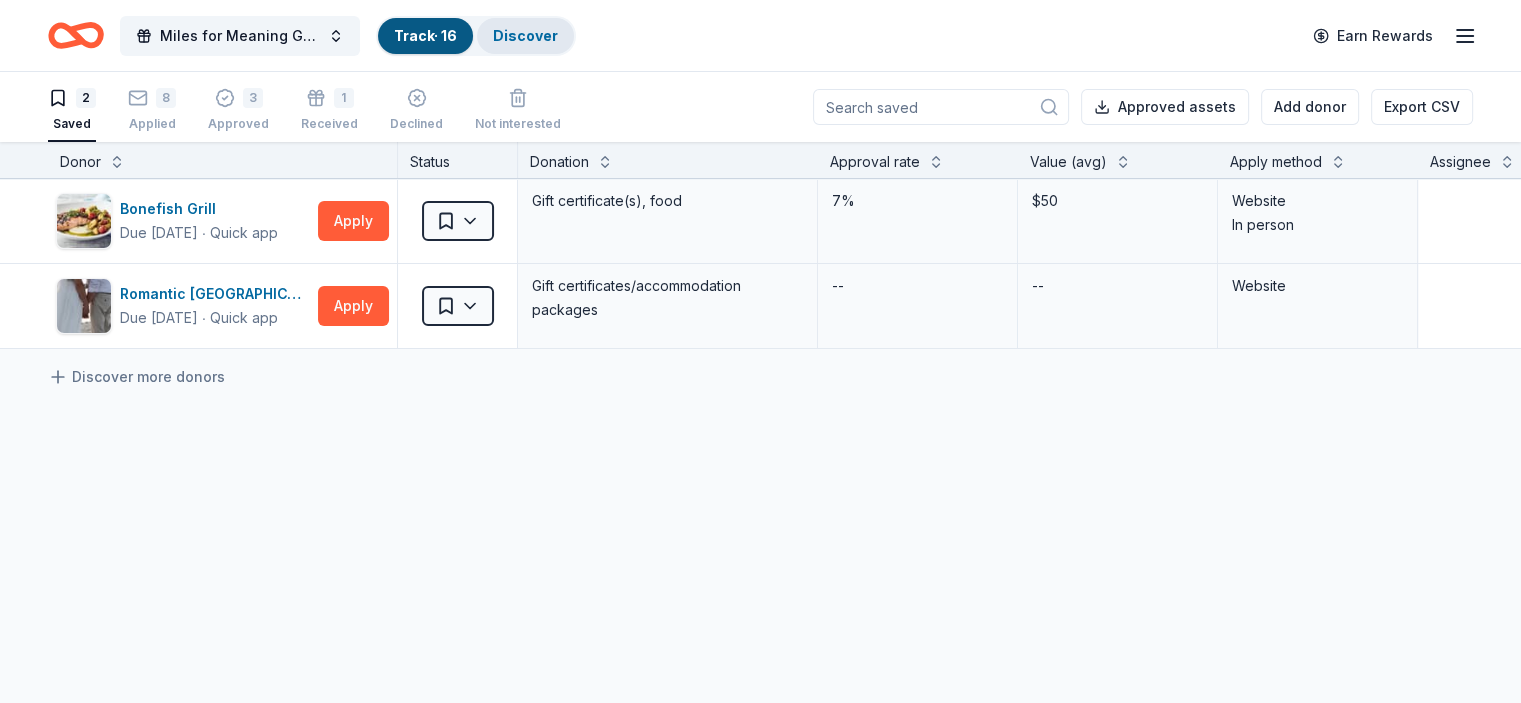 click on "Discover" at bounding box center (525, 35) 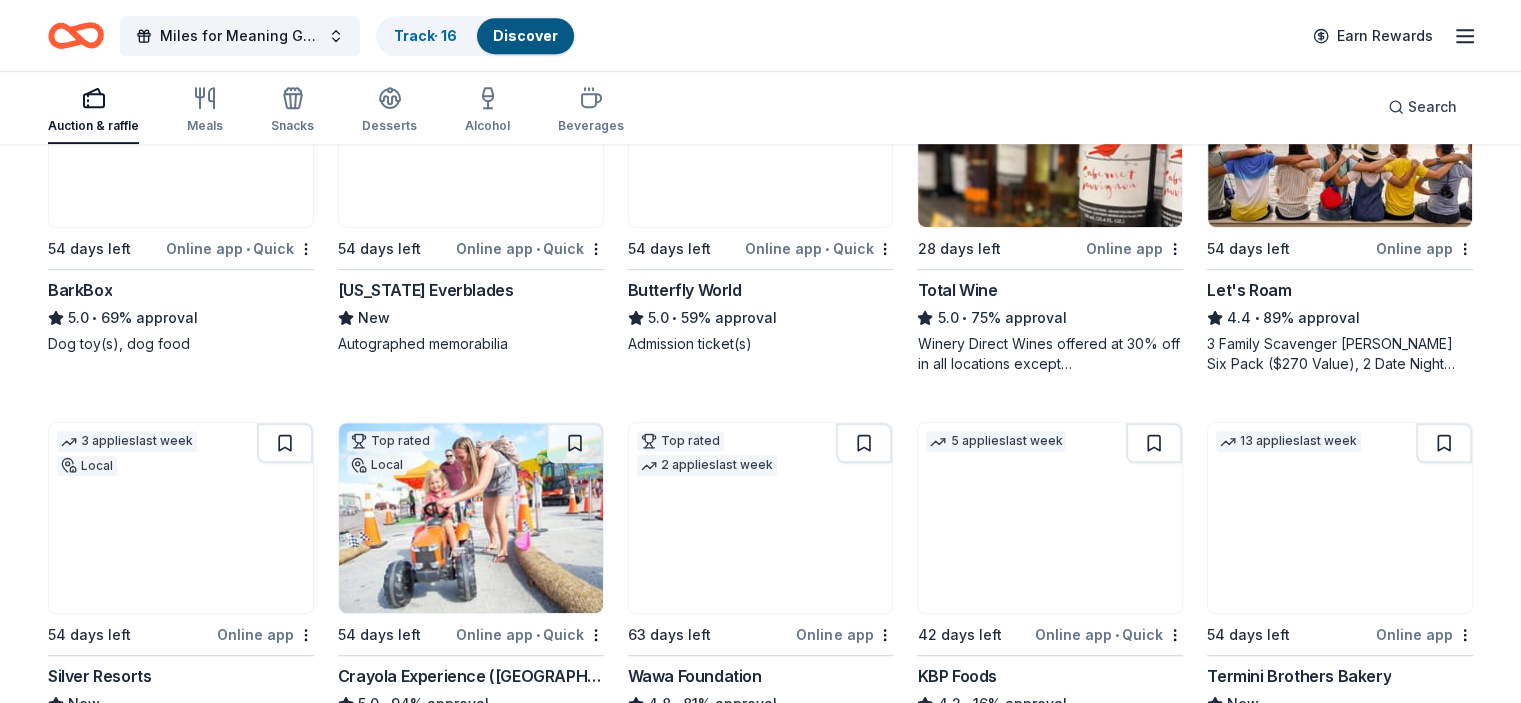 scroll, scrollTop: 1319, scrollLeft: 0, axis: vertical 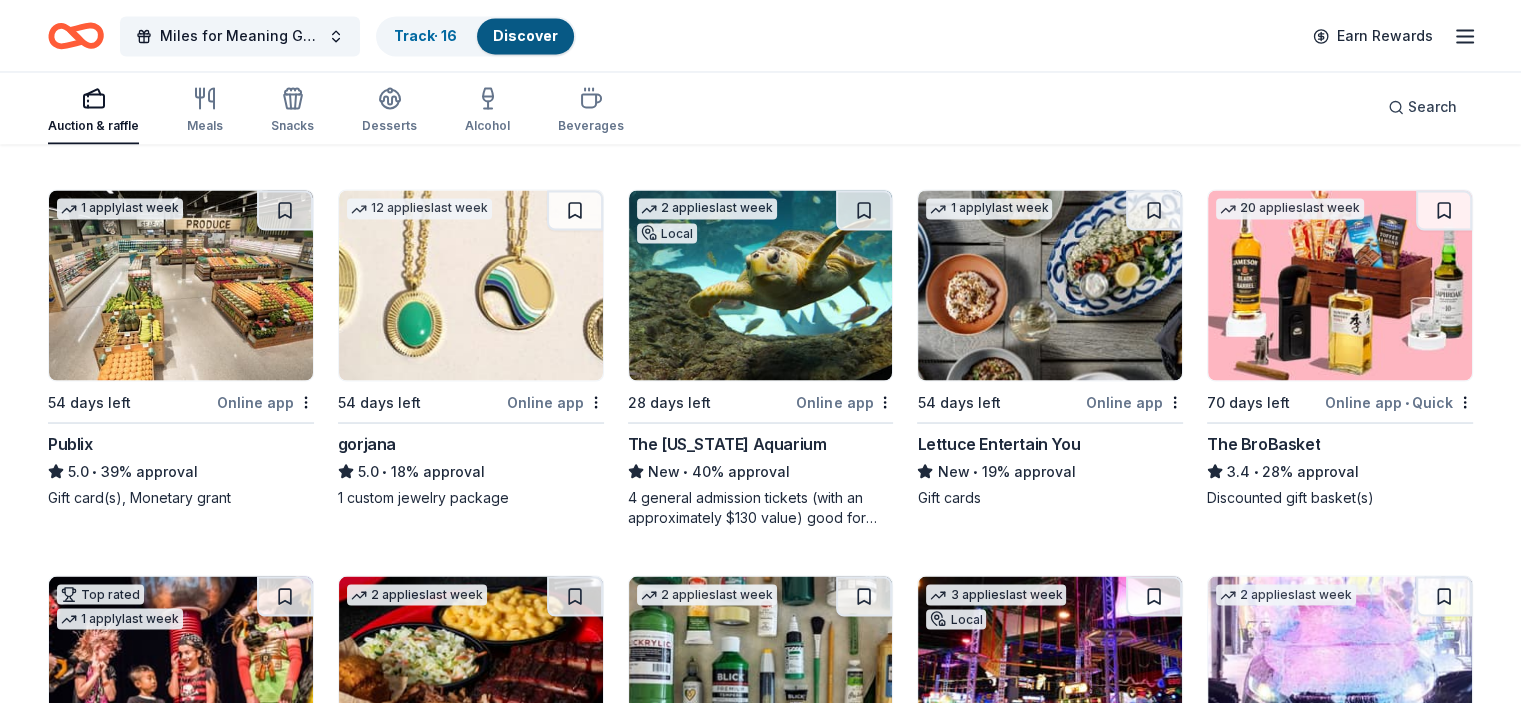 click on "The [US_STATE] Aquarium" at bounding box center [727, 443] 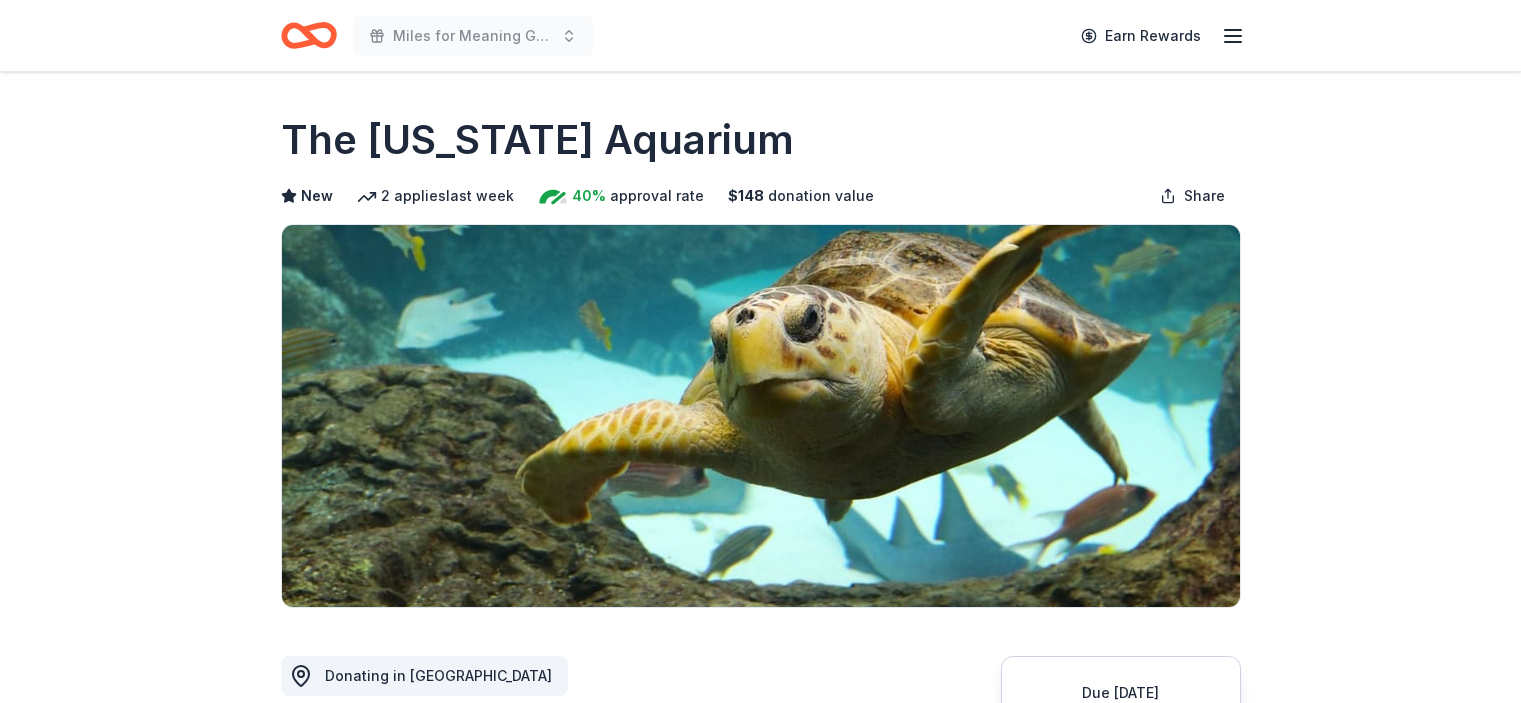 scroll, scrollTop: 0, scrollLeft: 0, axis: both 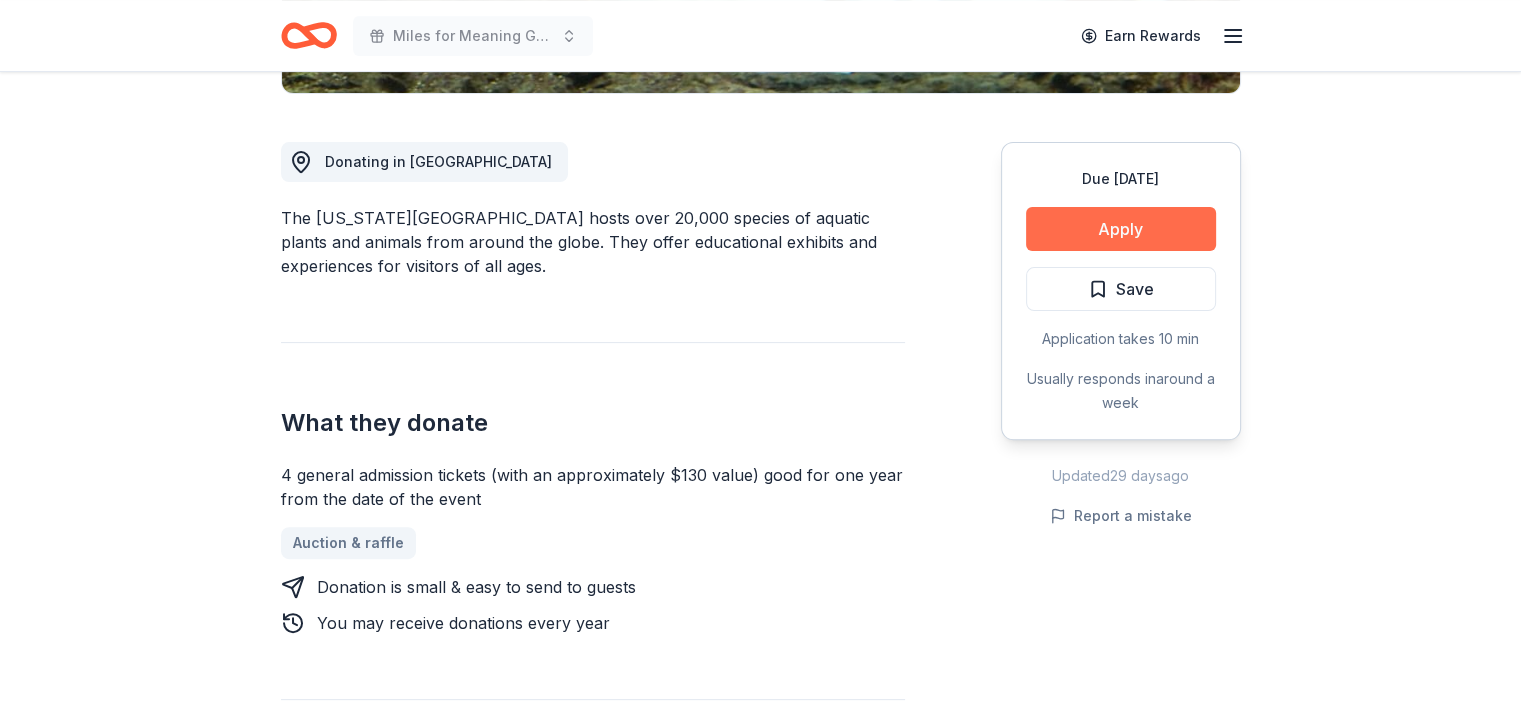 click on "Apply" at bounding box center (1121, 229) 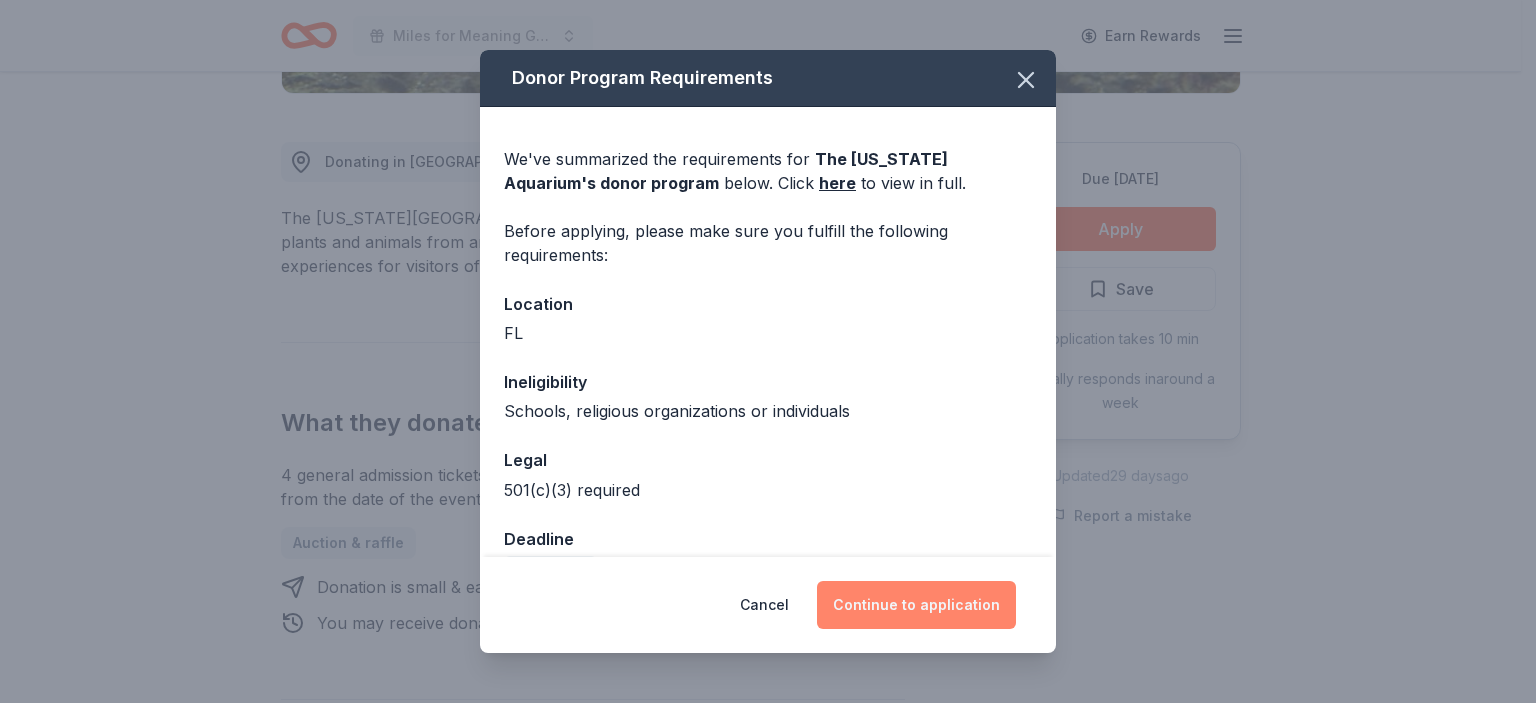 click on "Continue to application" at bounding box center (916, 605) 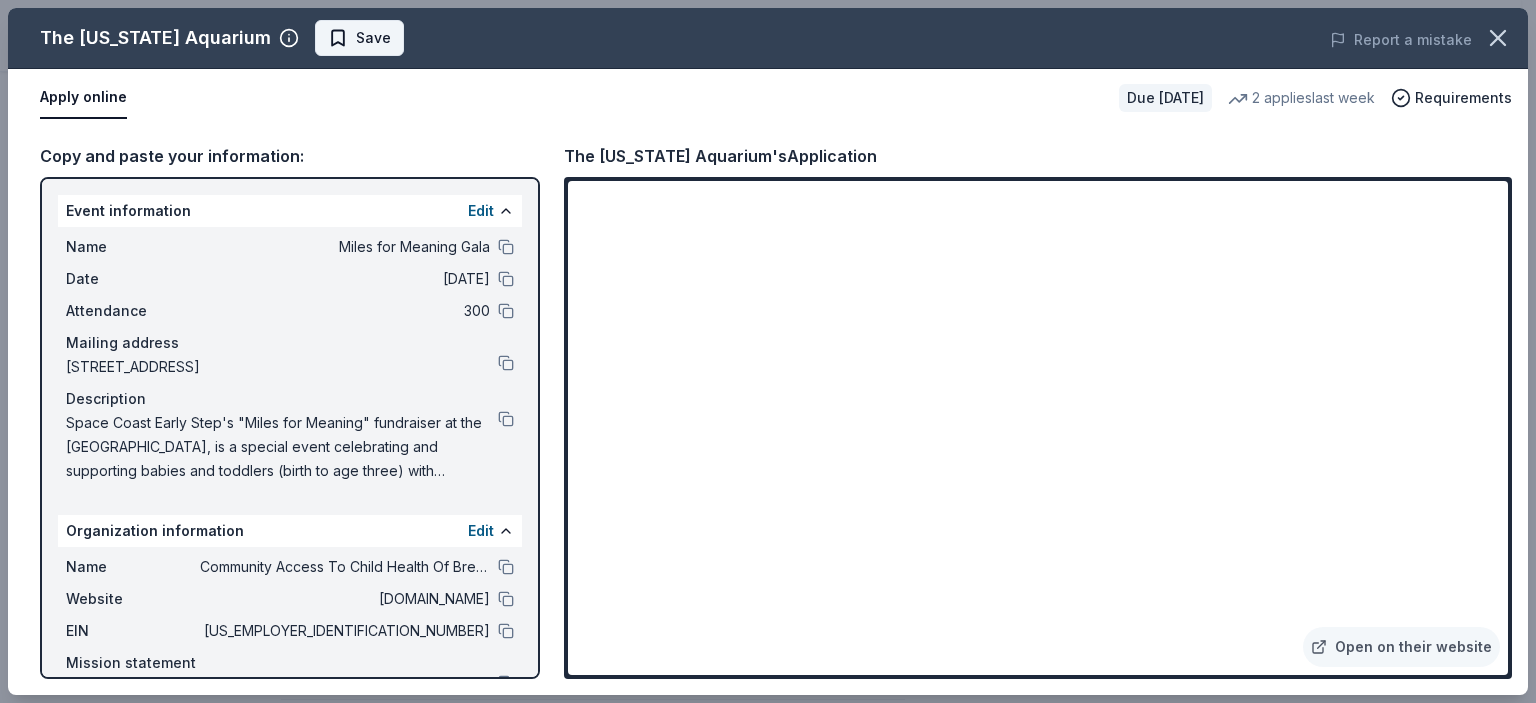 click on "Save" at bounding box center [373, 38] 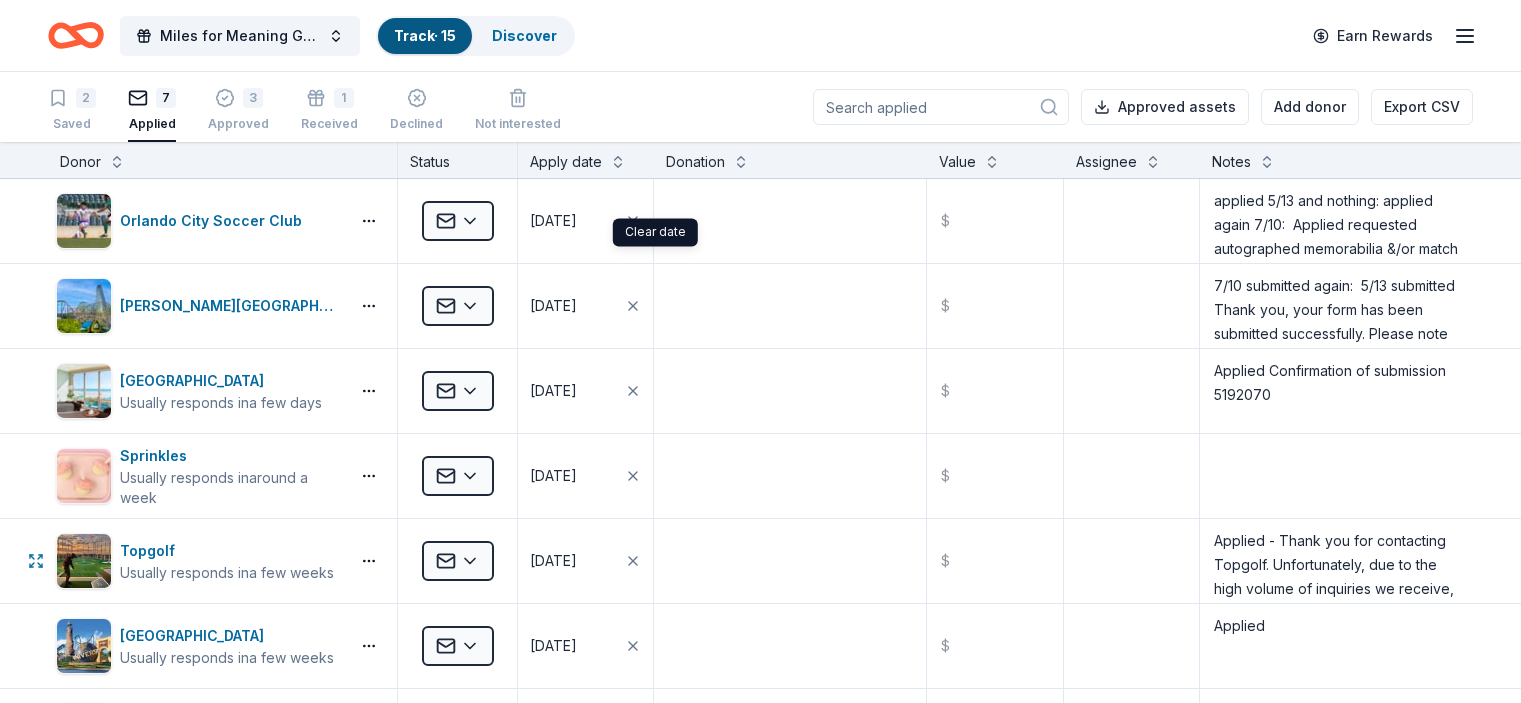 scroll, scrollTop: 0, scrollLeft: 0, axis: both 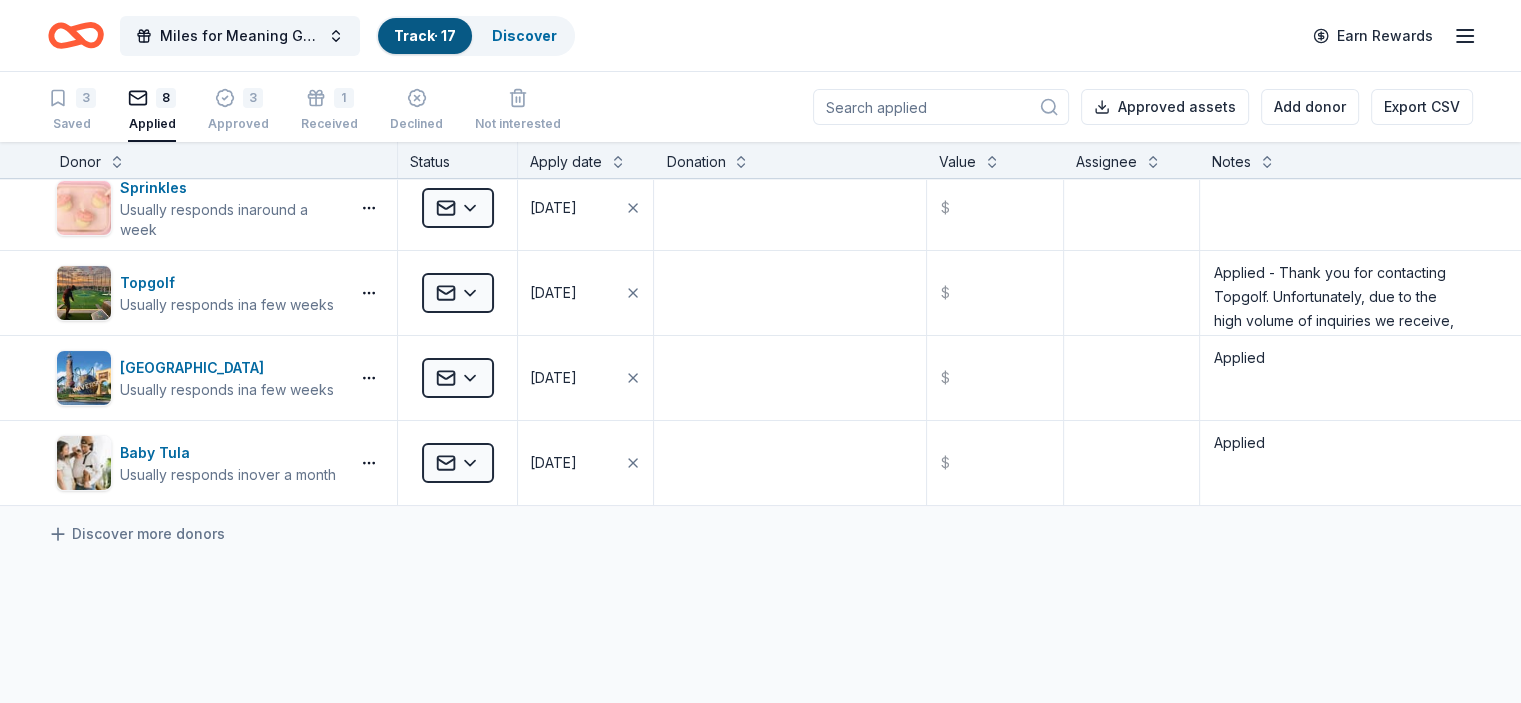 click at bounding box center [941, 107] 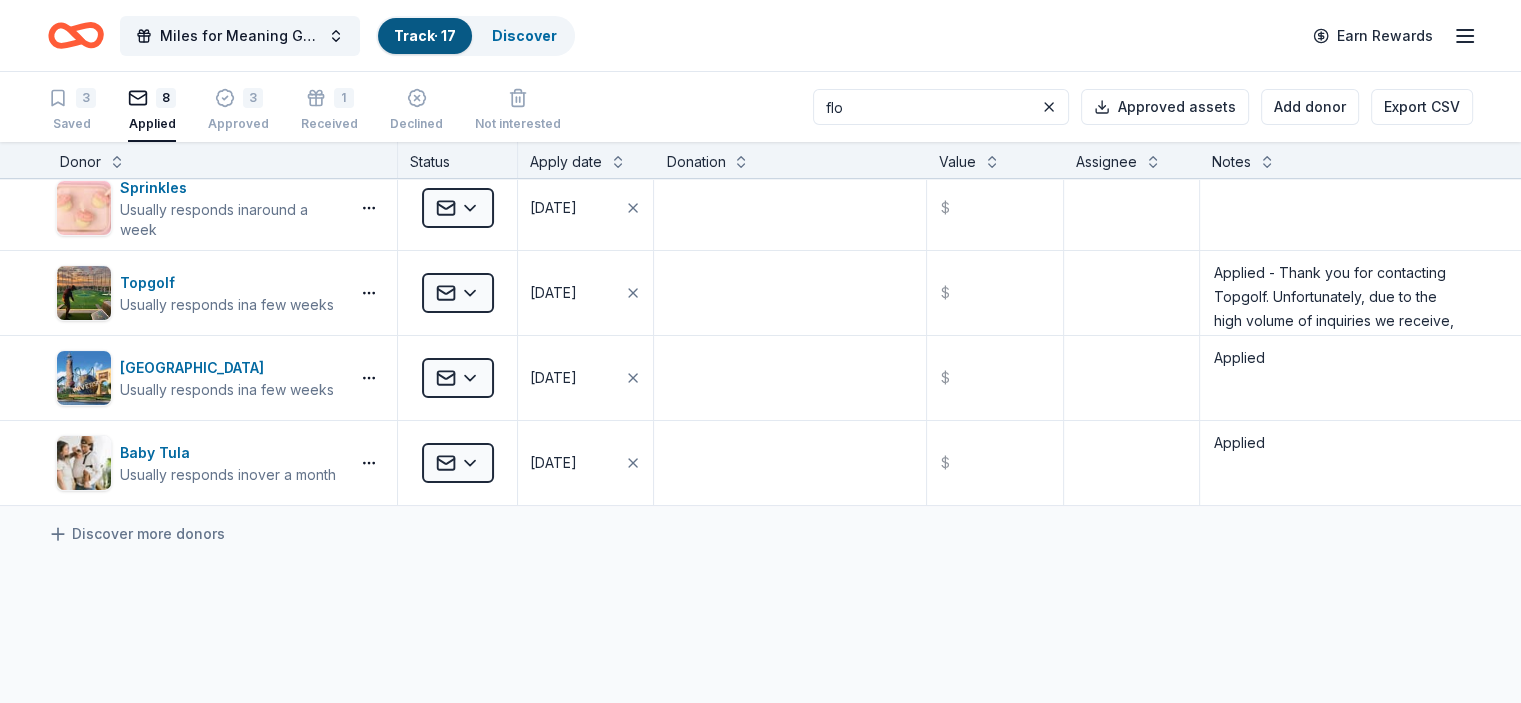 scroll, scrollTop: 0, scrollLeft: 0, axis: both 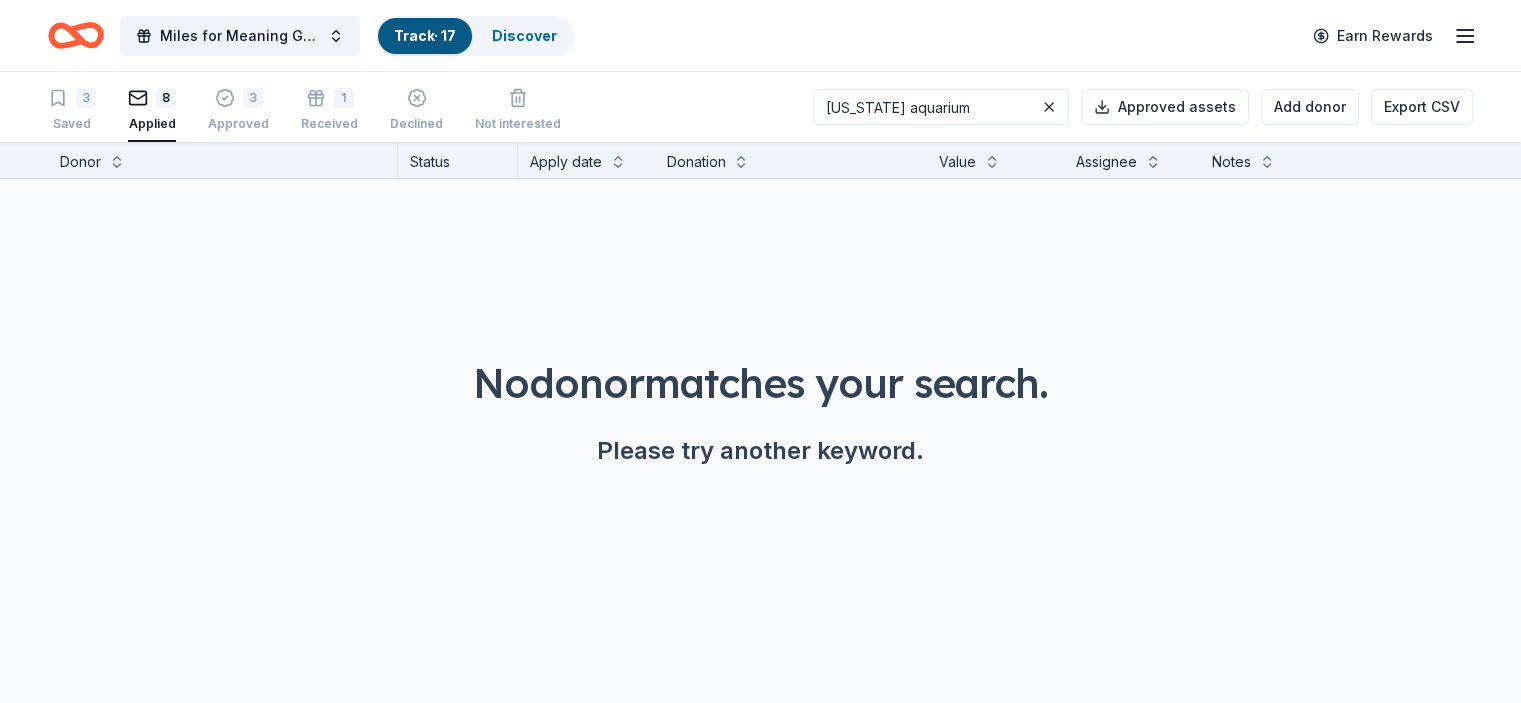 type on "[US_STATE] aquarium" 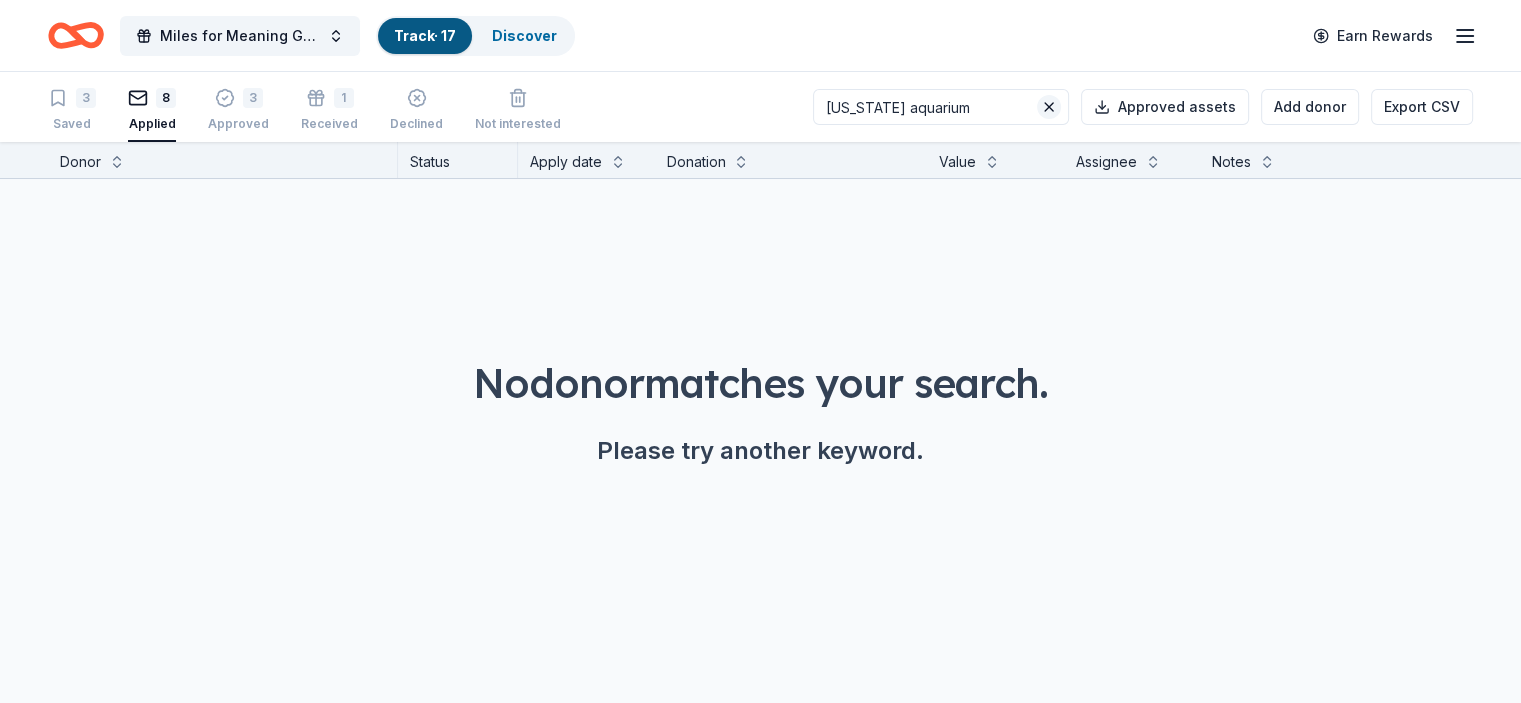 click at bounding box center (1049, 107) 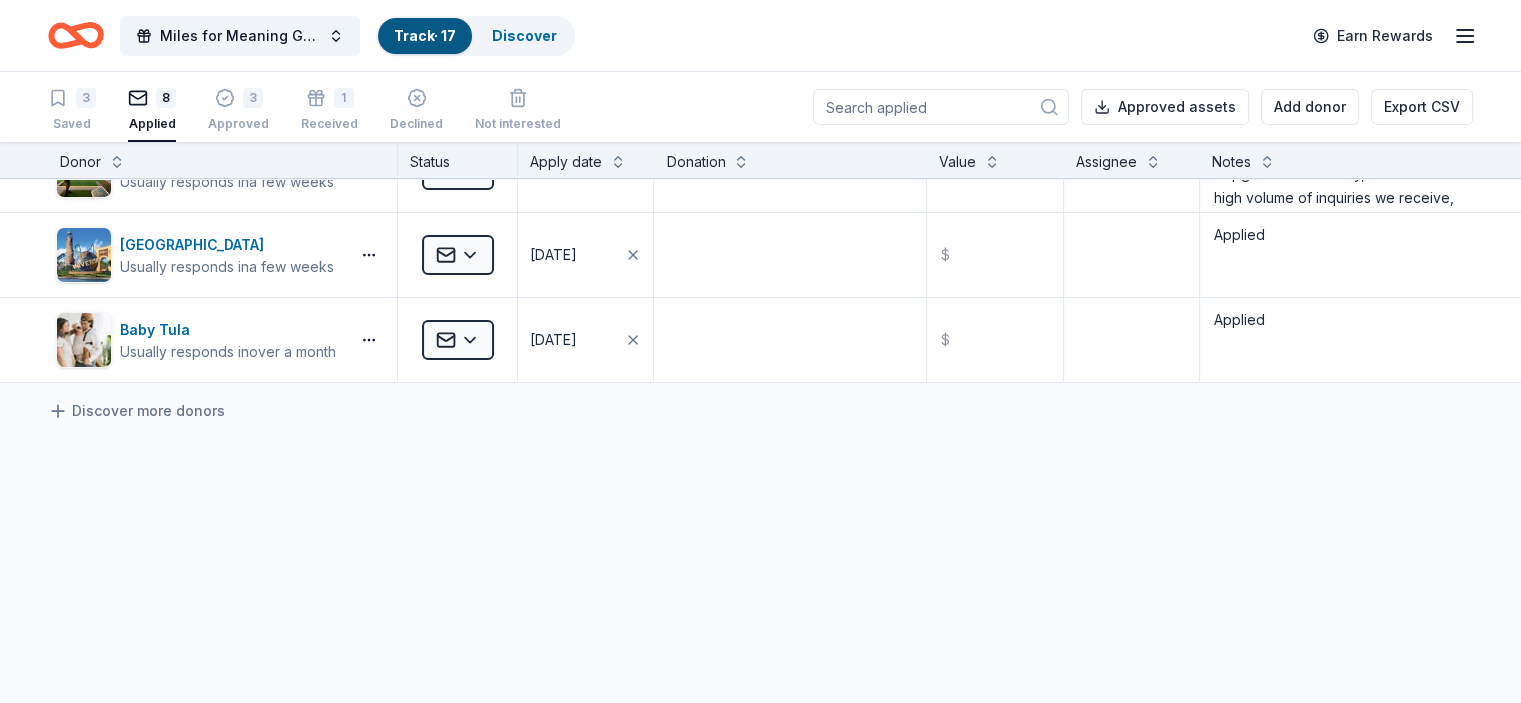 scroll, scrollTop: 394, scrollLeft: 0, axis: vertical 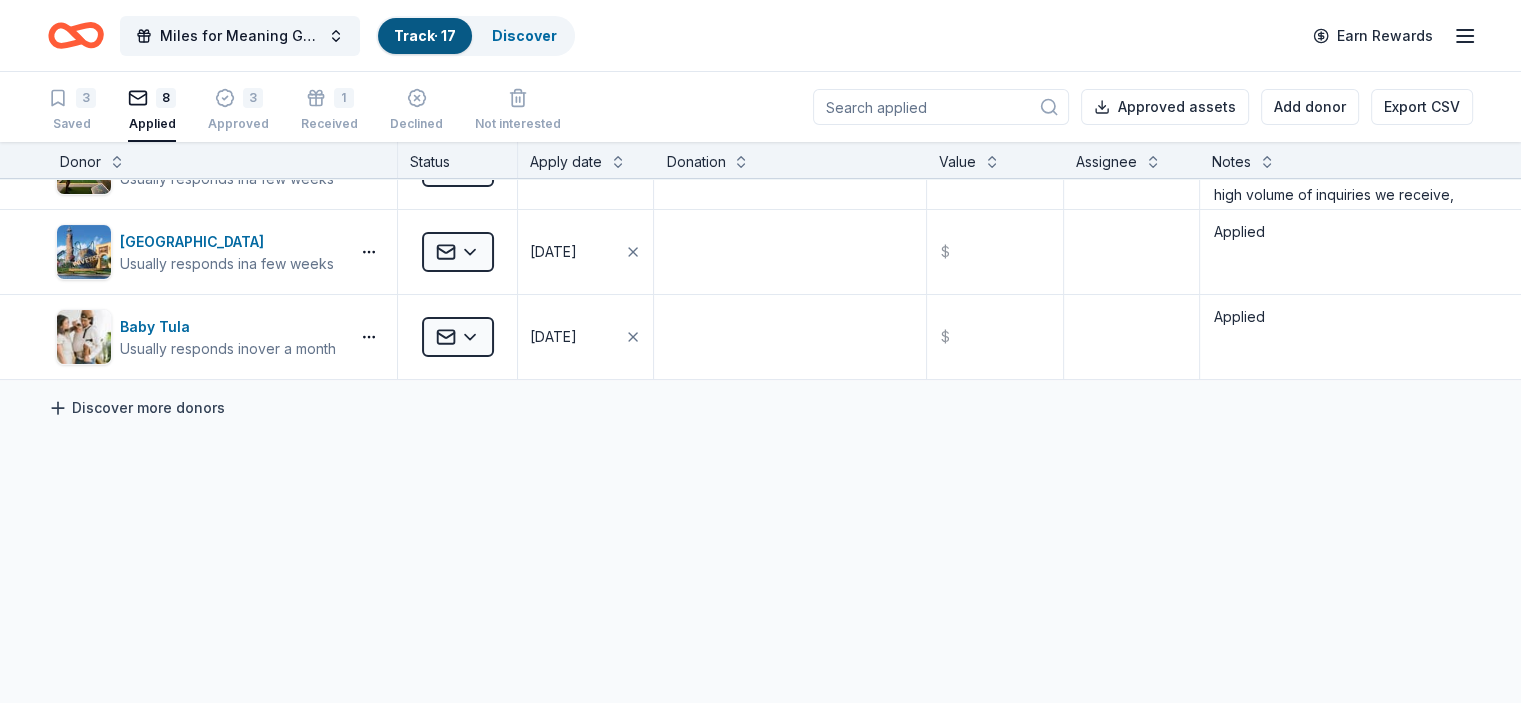 click 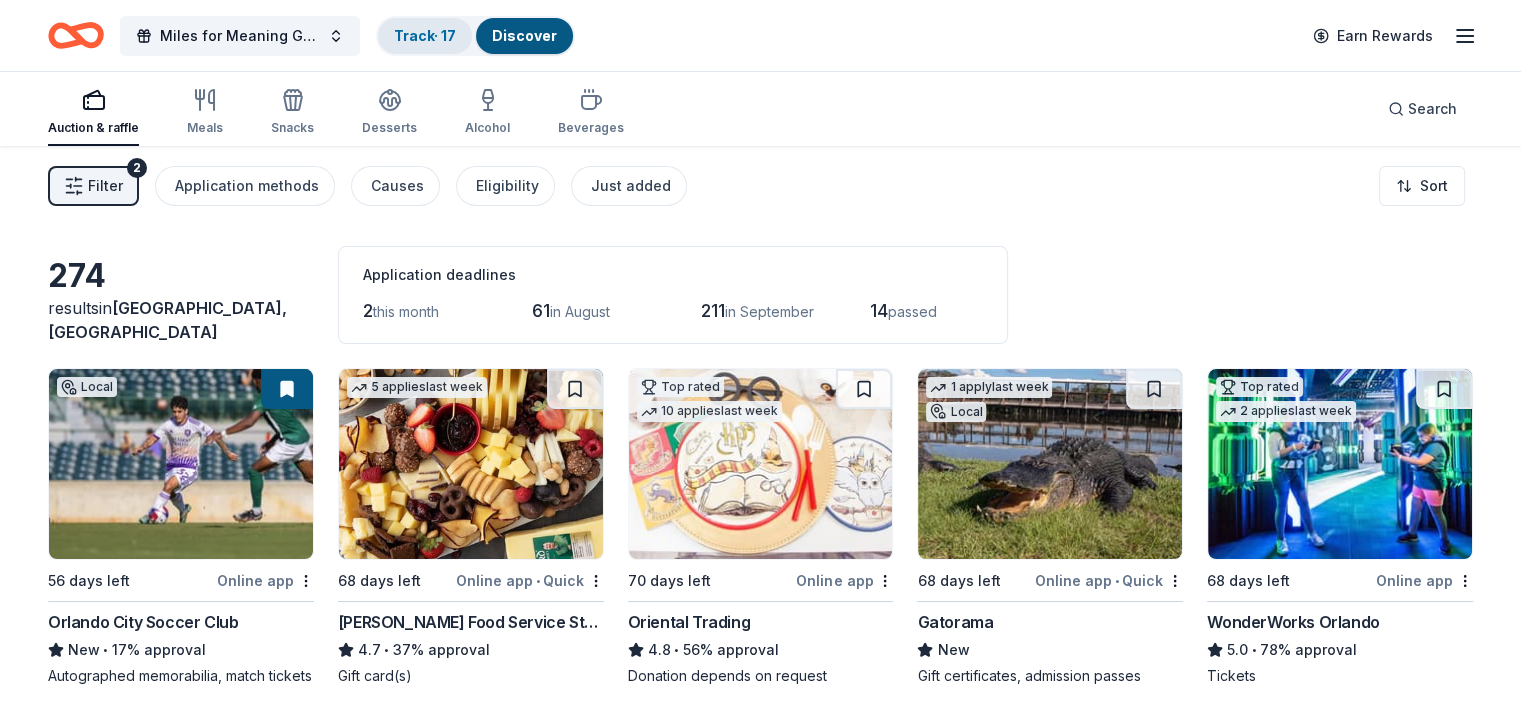 click on "Track  · 17" at bounding box center [425, 35] 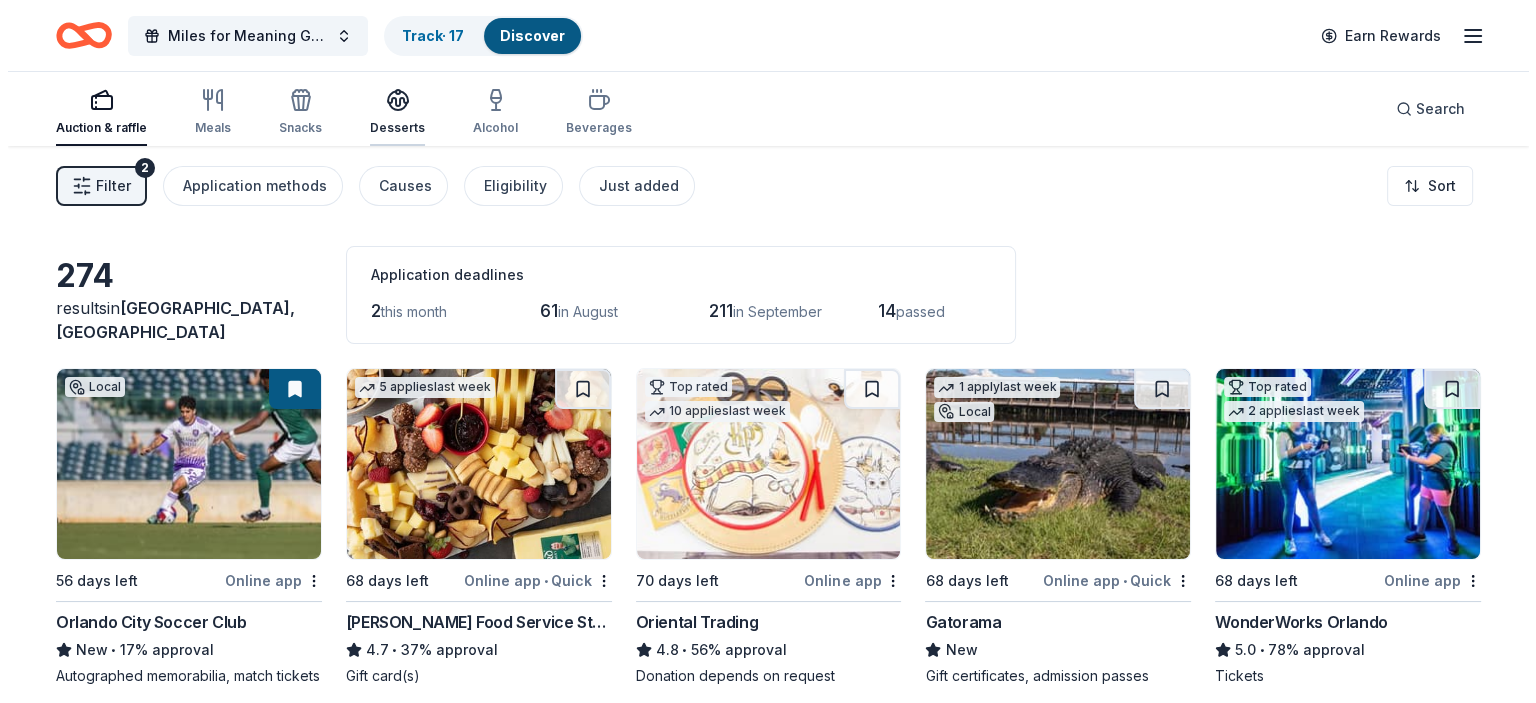 scroll, scrollTop: 0, scrollLeft: 0, axis: both 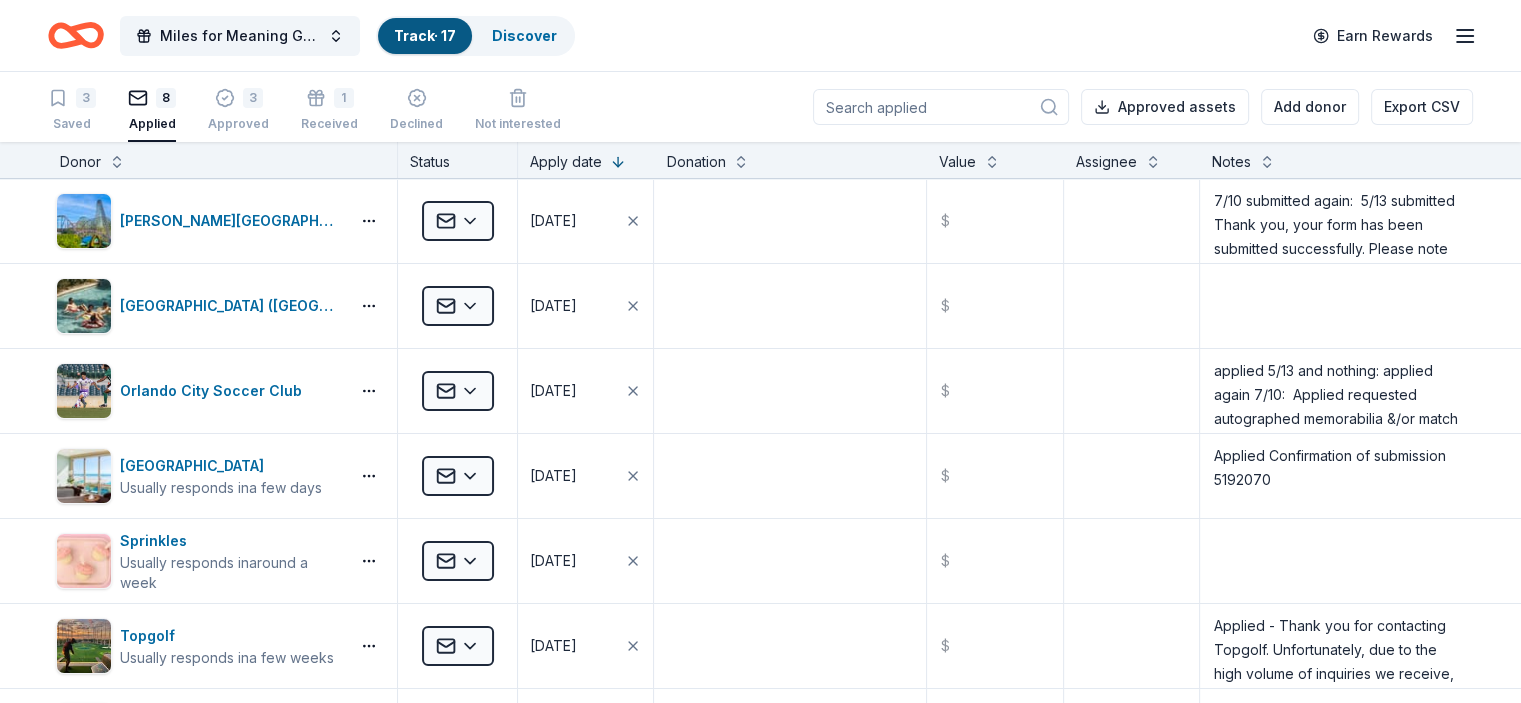 click on "3 Saved 8 Applied 3 Approved 1 Received Declined Not interested" at bounding box center (304, 111) 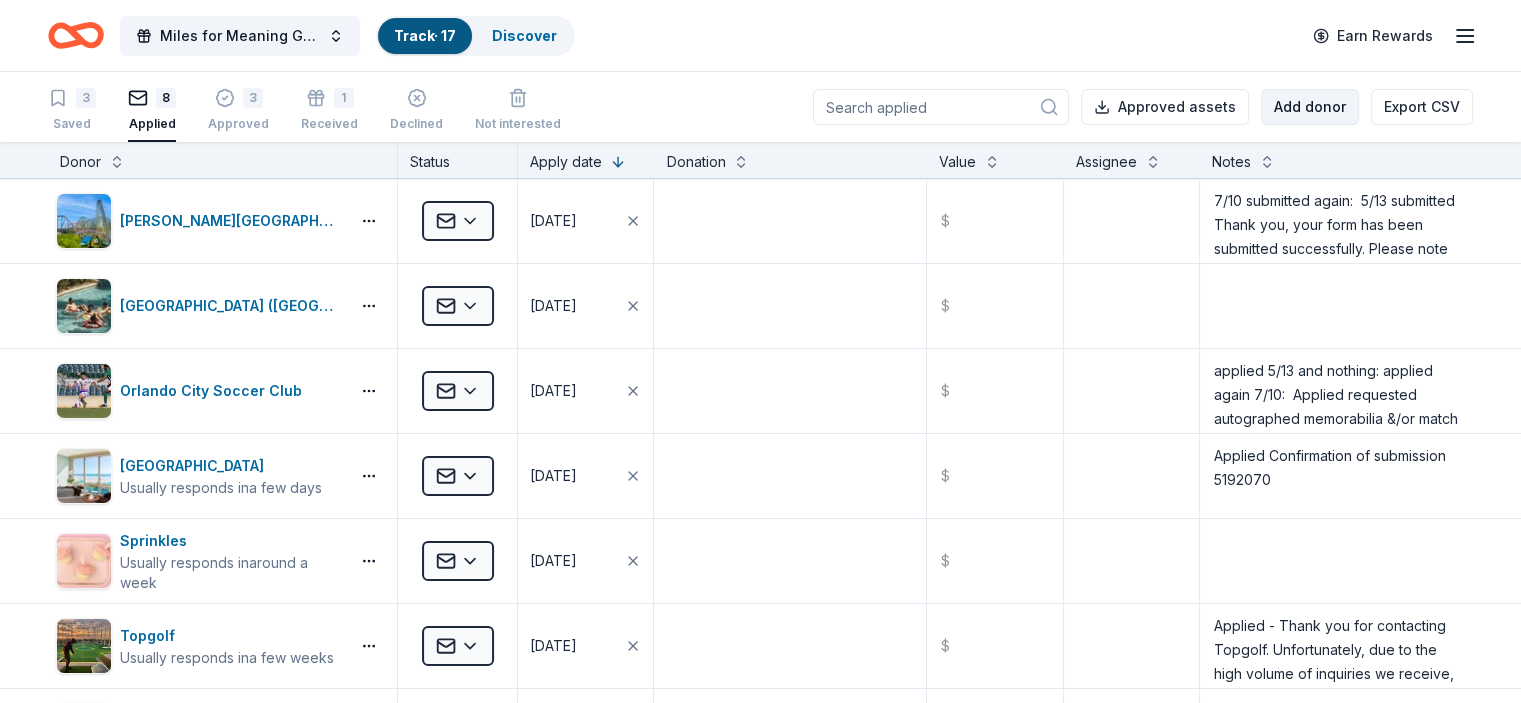 click on "Add donor" at bounding box center [1310, 107] 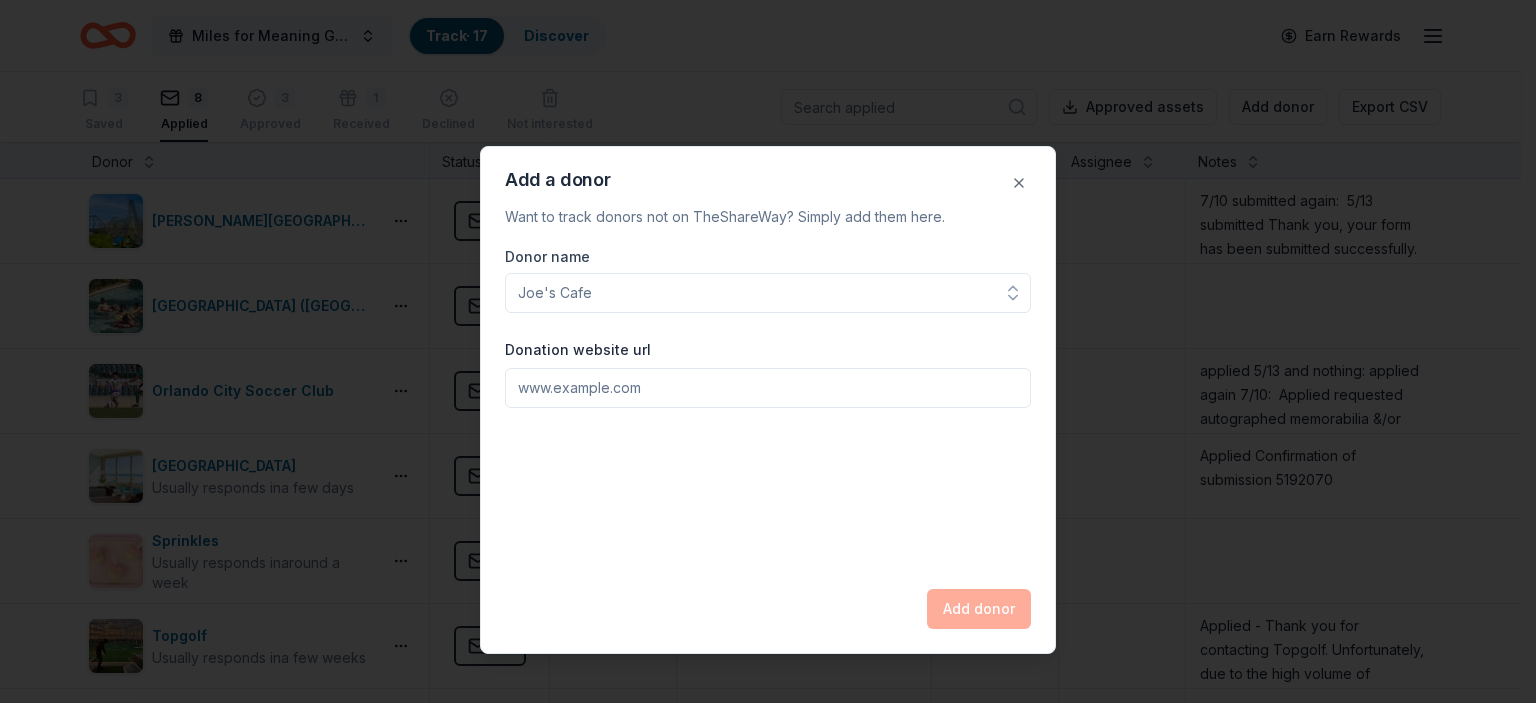 click 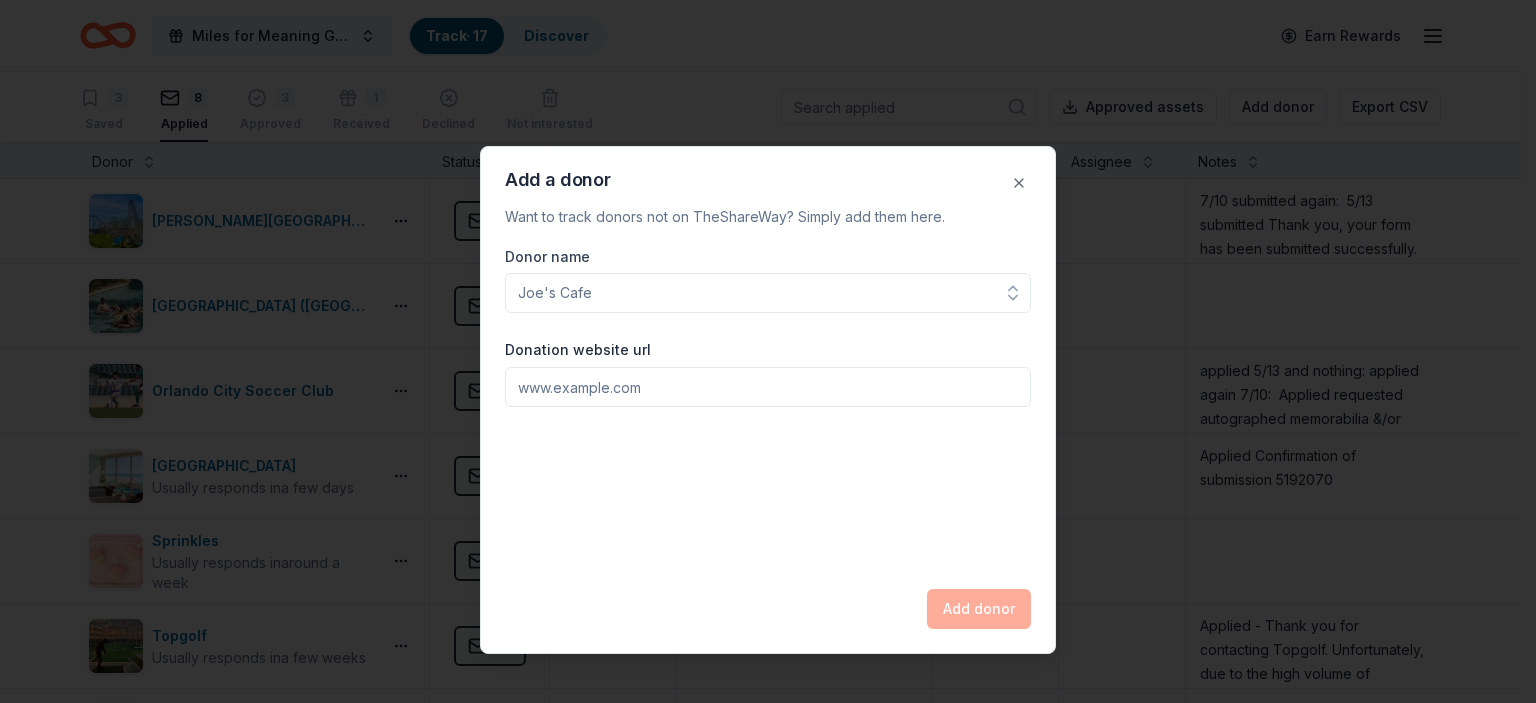 click on "Donor name" at bounding box center (768, 293) 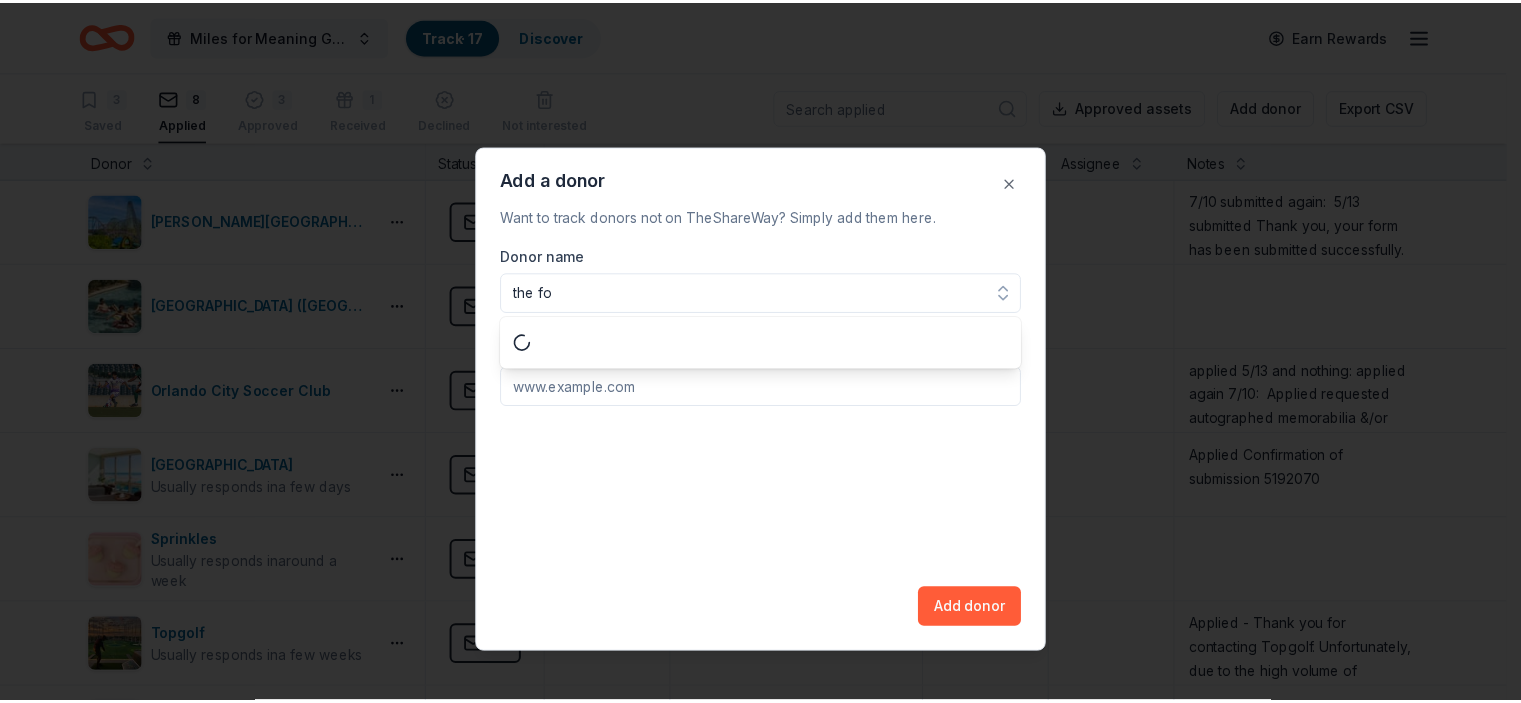 scroll, scrollTop: 0, scrollLeft: 0, axis: both 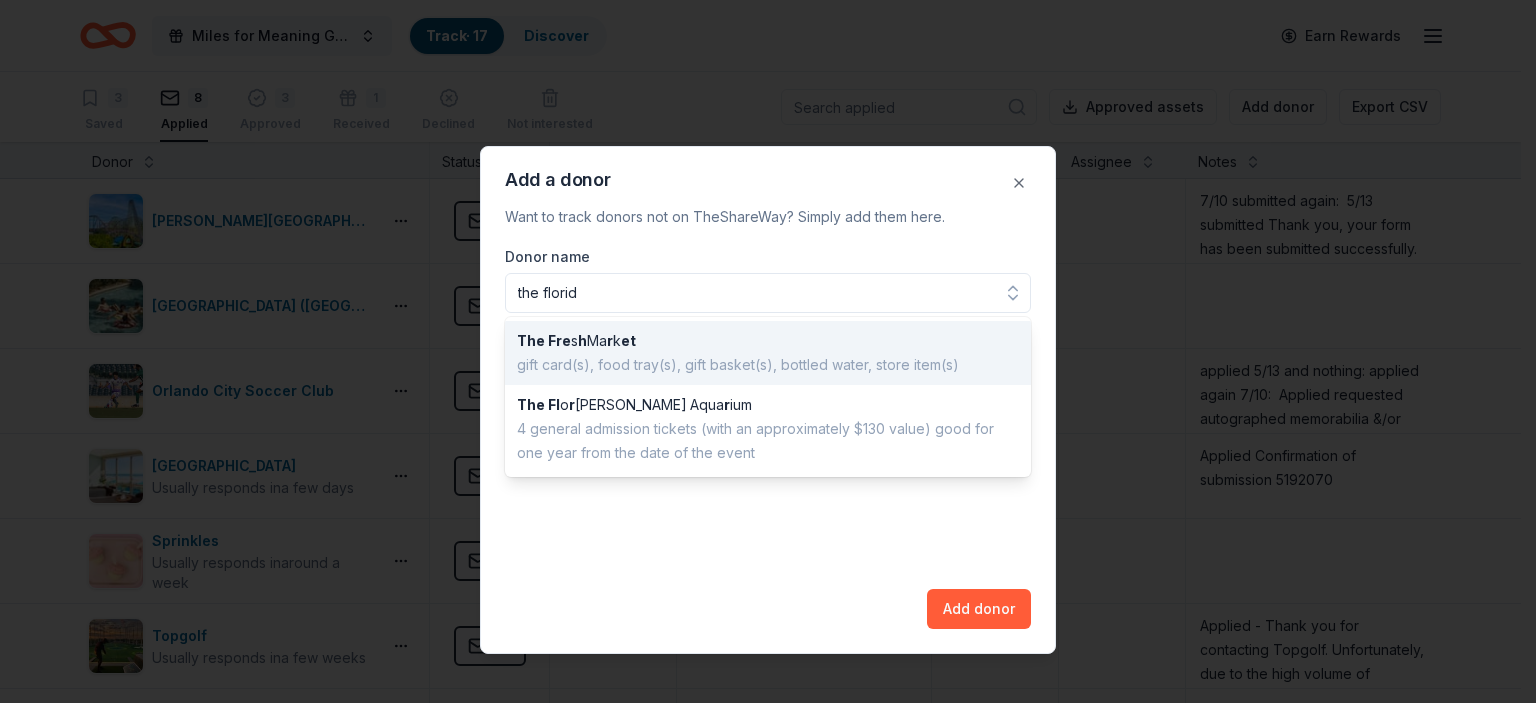 type on "the [US_STATE]" 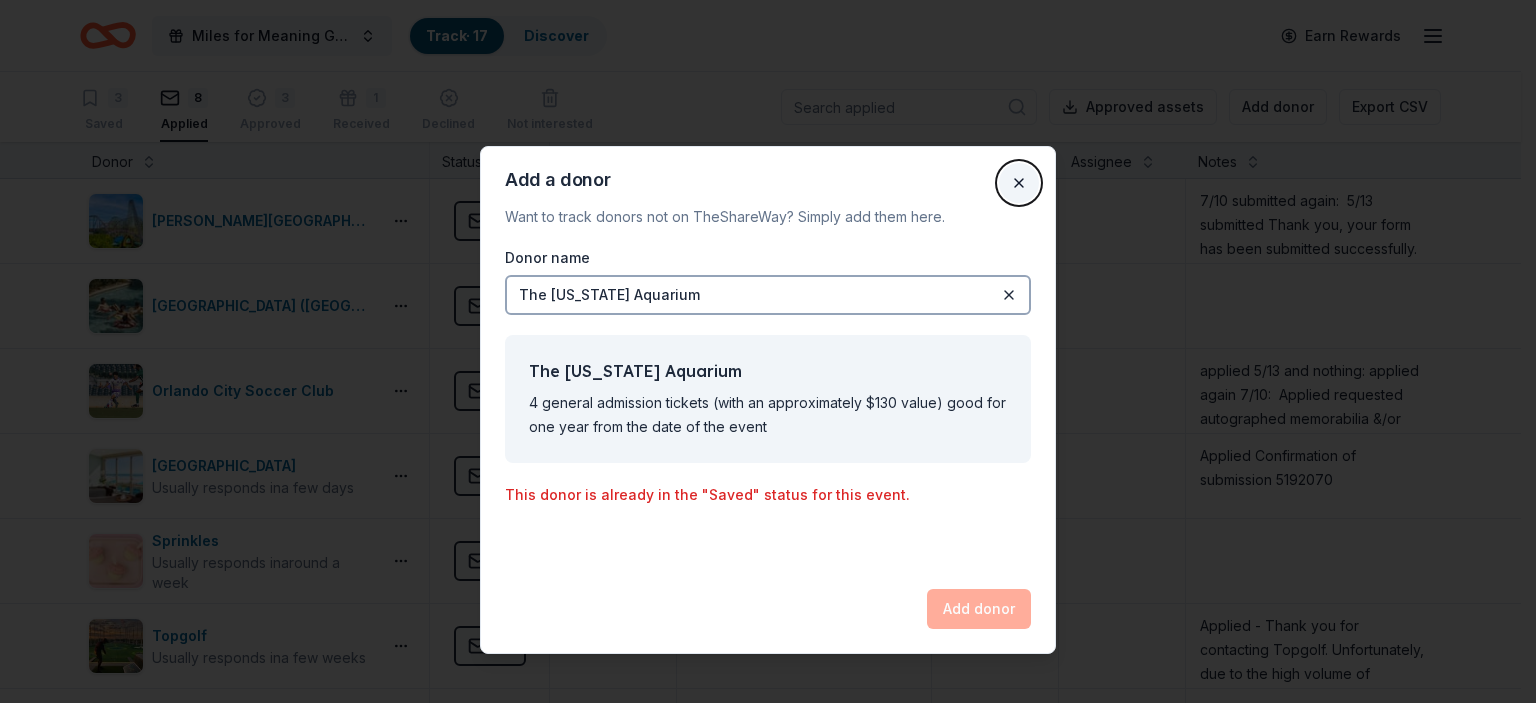 click on "Close" at bounding box center [1019, 183] 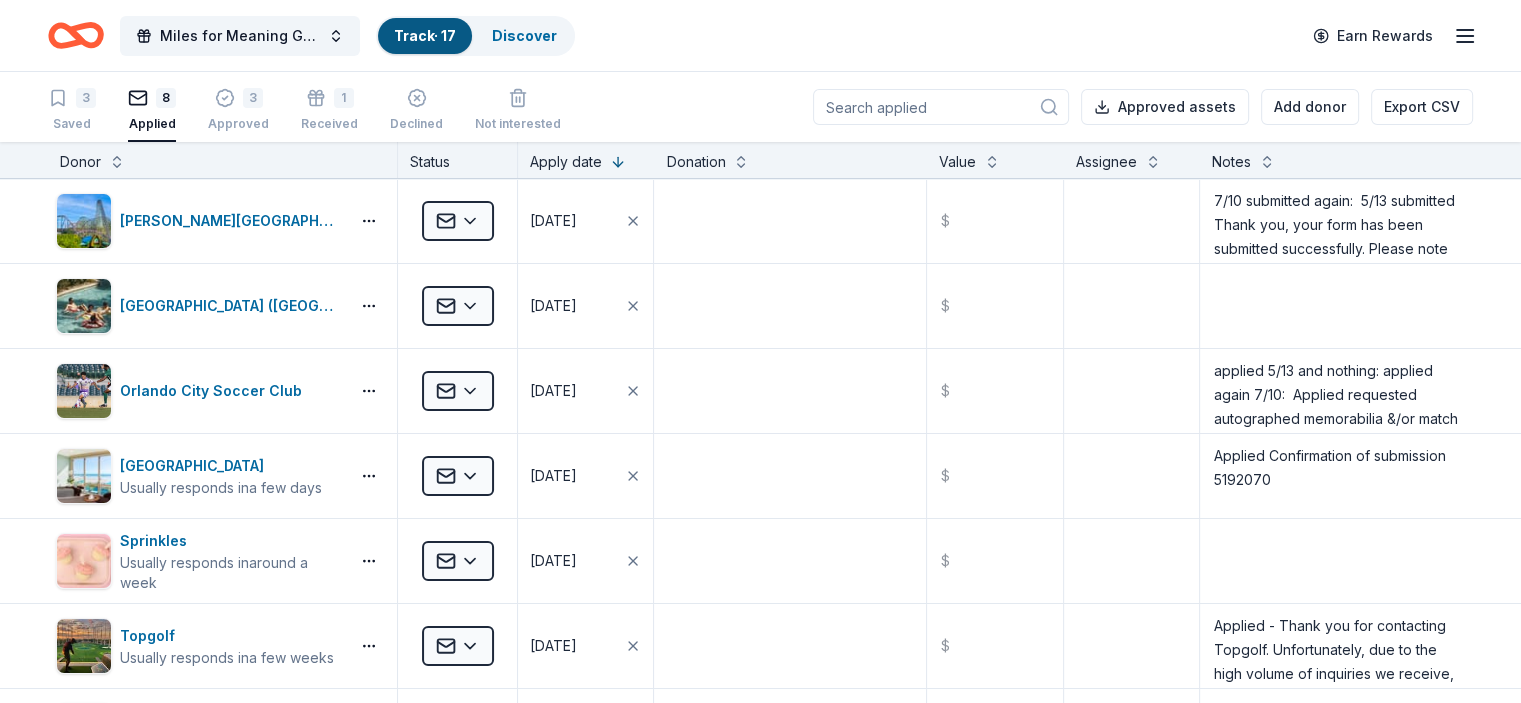 scroll, scrollTop: 0, scrollLeft: 0, axis: both 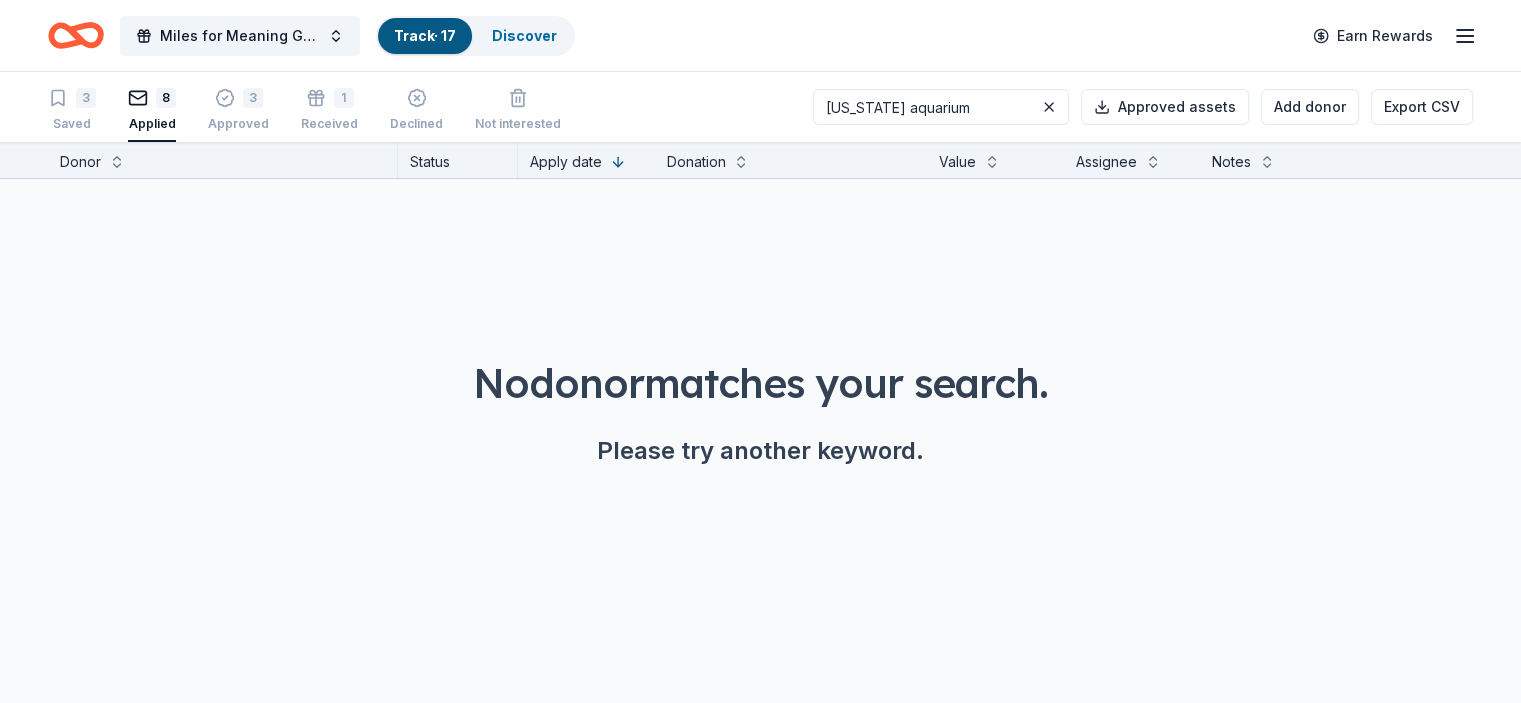 click on "[US_STATE] aquarium" at bounding box center [941, 107] 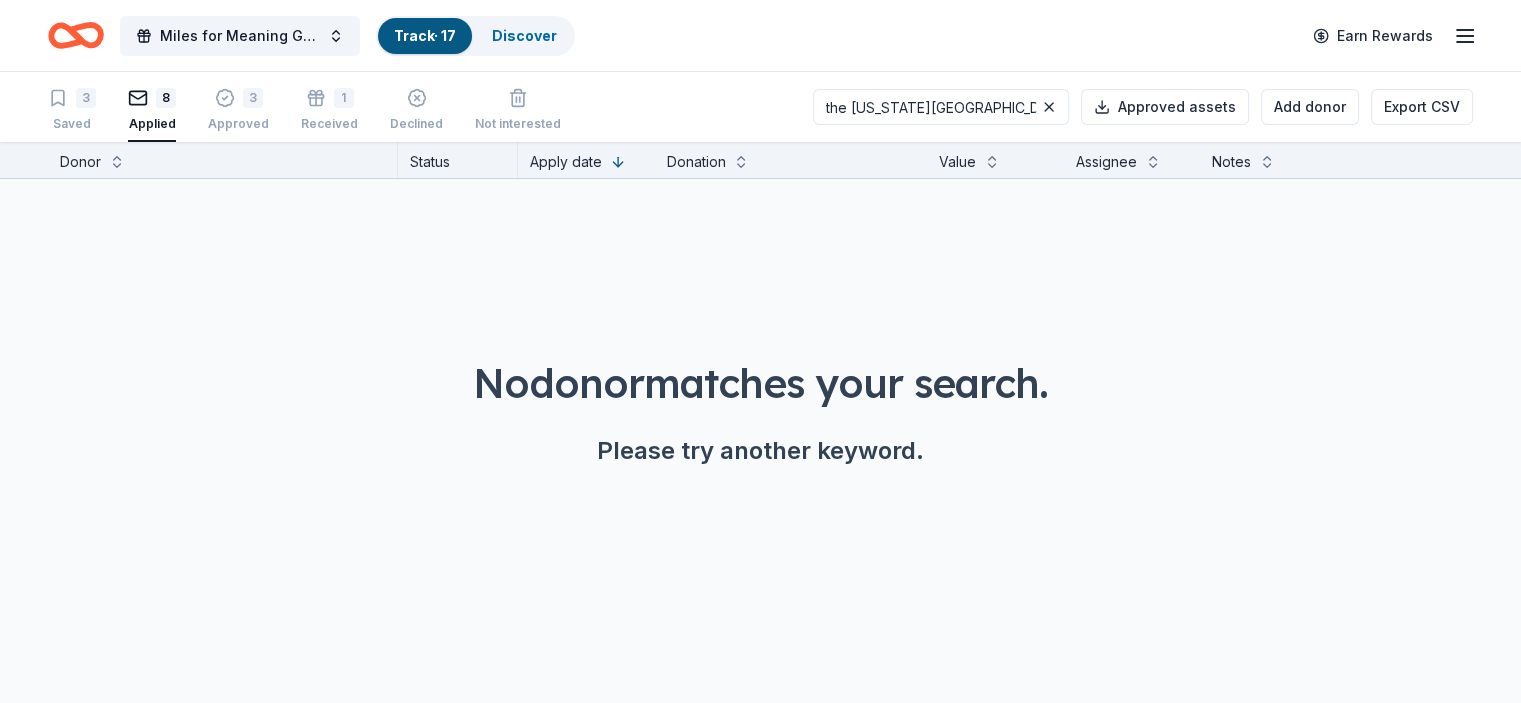 click on "the [US_STATE][GEOGRAPHIC_DATA]" at bounding box center (941, 107) 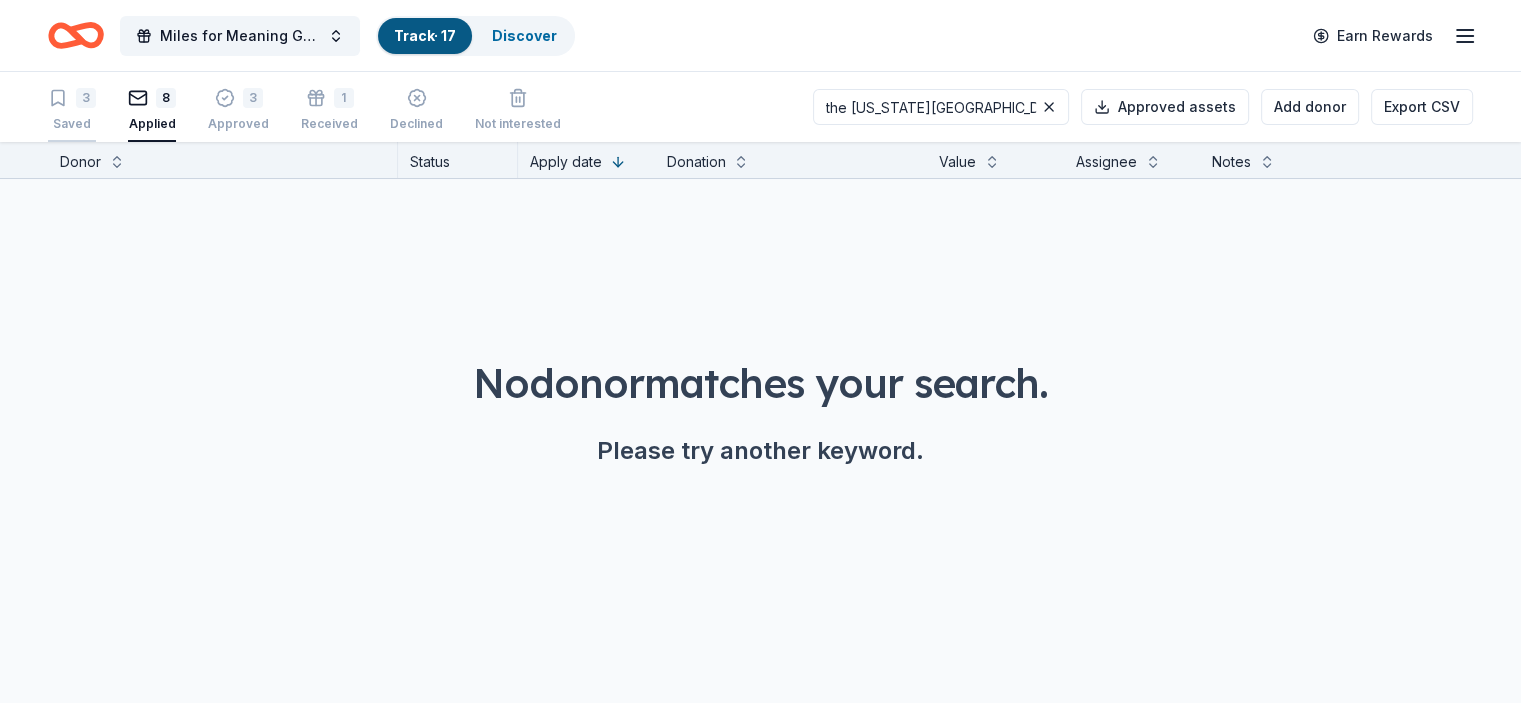 click on "3" at bounding box center [72, 98] 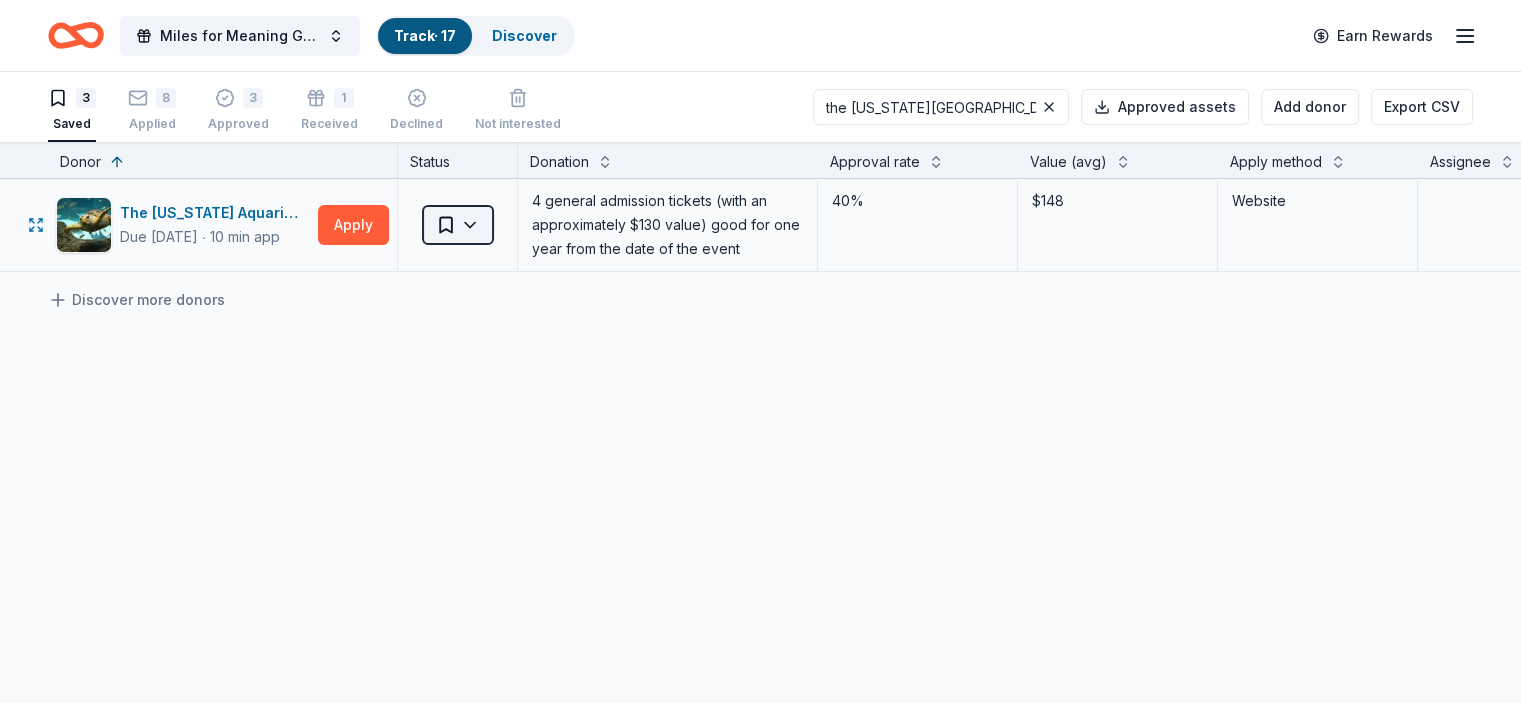 click on "Miles for Meaning Gala Track  · 17 Discover Earn Rewards 3 Saved 8 Applied 3 Approved 1 Received Declined Not interested the [US_STATE] aquarium  Approved assets Add donor Export CSV Donor Status Donation Approval rate Value (avg) Apply method Assignee Notes The [US_STATE] Aquarium Due [DATE] ∙ 10 min app Apply Saved 4 general admission tickets (with an approximately $130 value) good for one year from the date of the event 40% $148 Website   Discover more donors Saved" at bounding box center (760, 351) 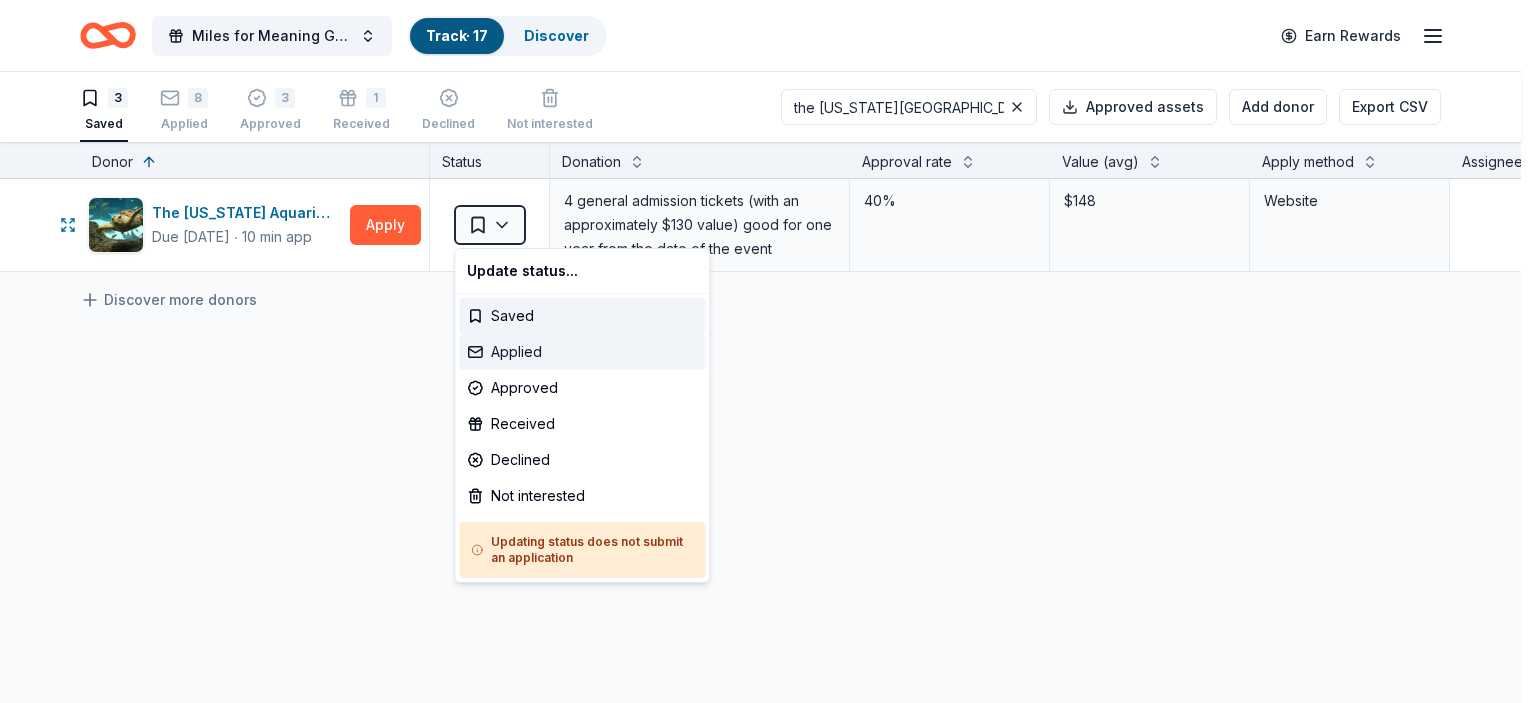 click on "Applied" at bounding box center (582, 352) 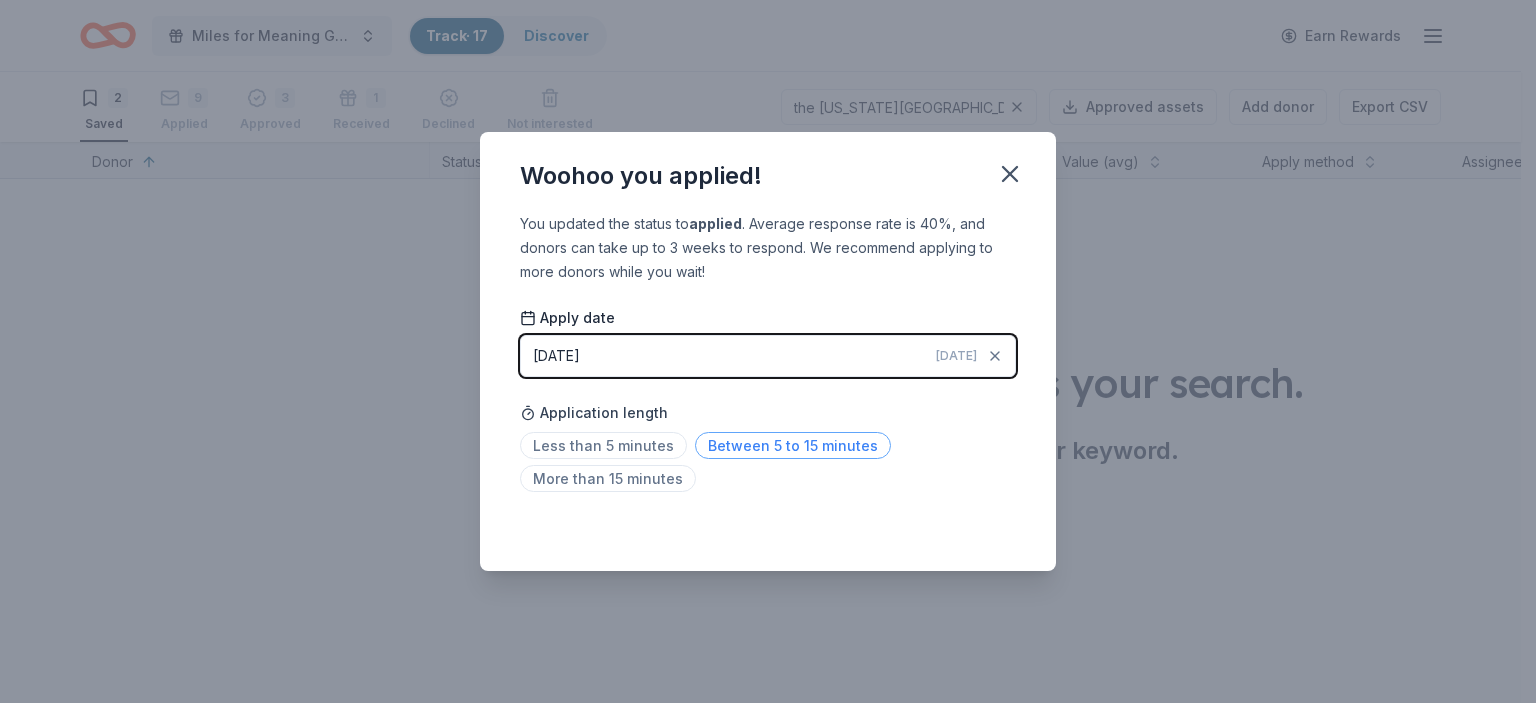 click on "Between 5 to 15 minutes" at bounding box center [793, 445] 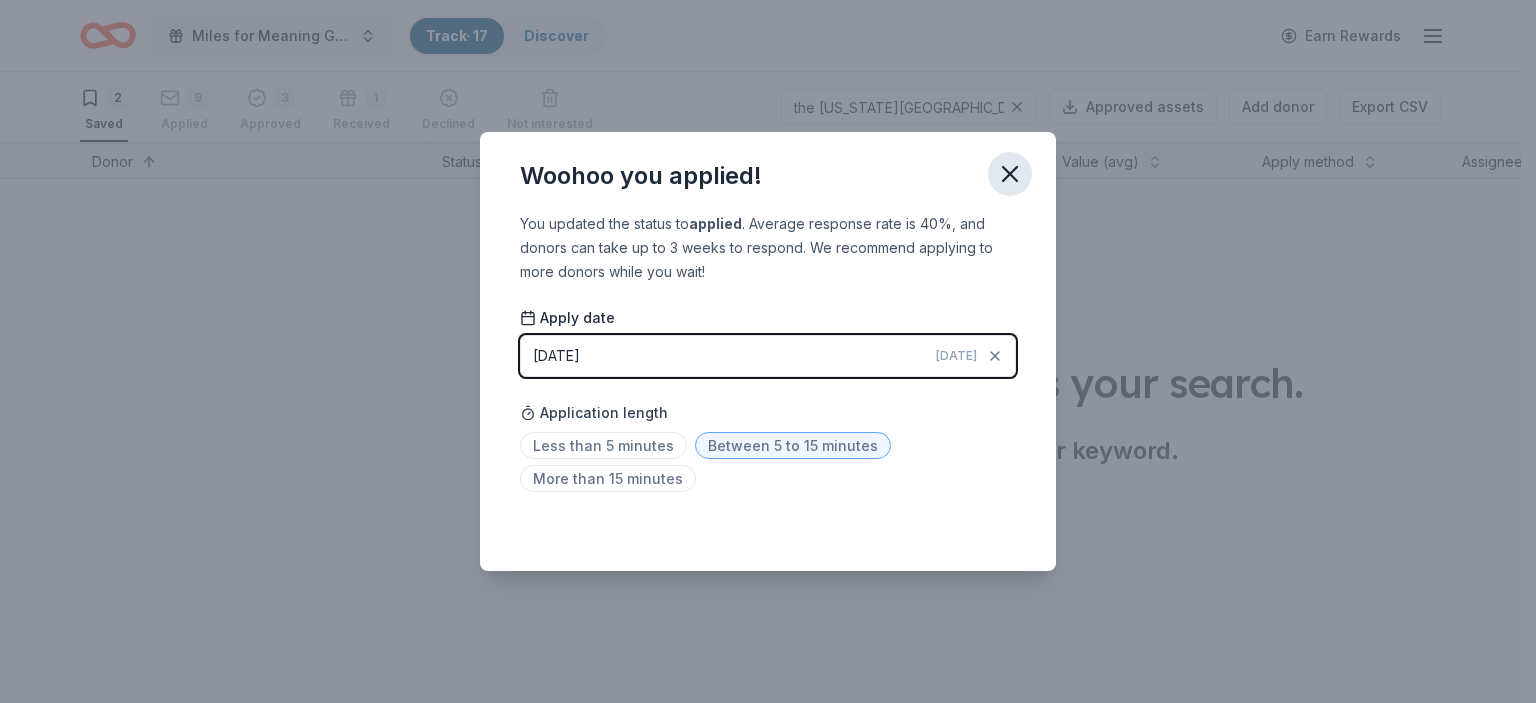 click 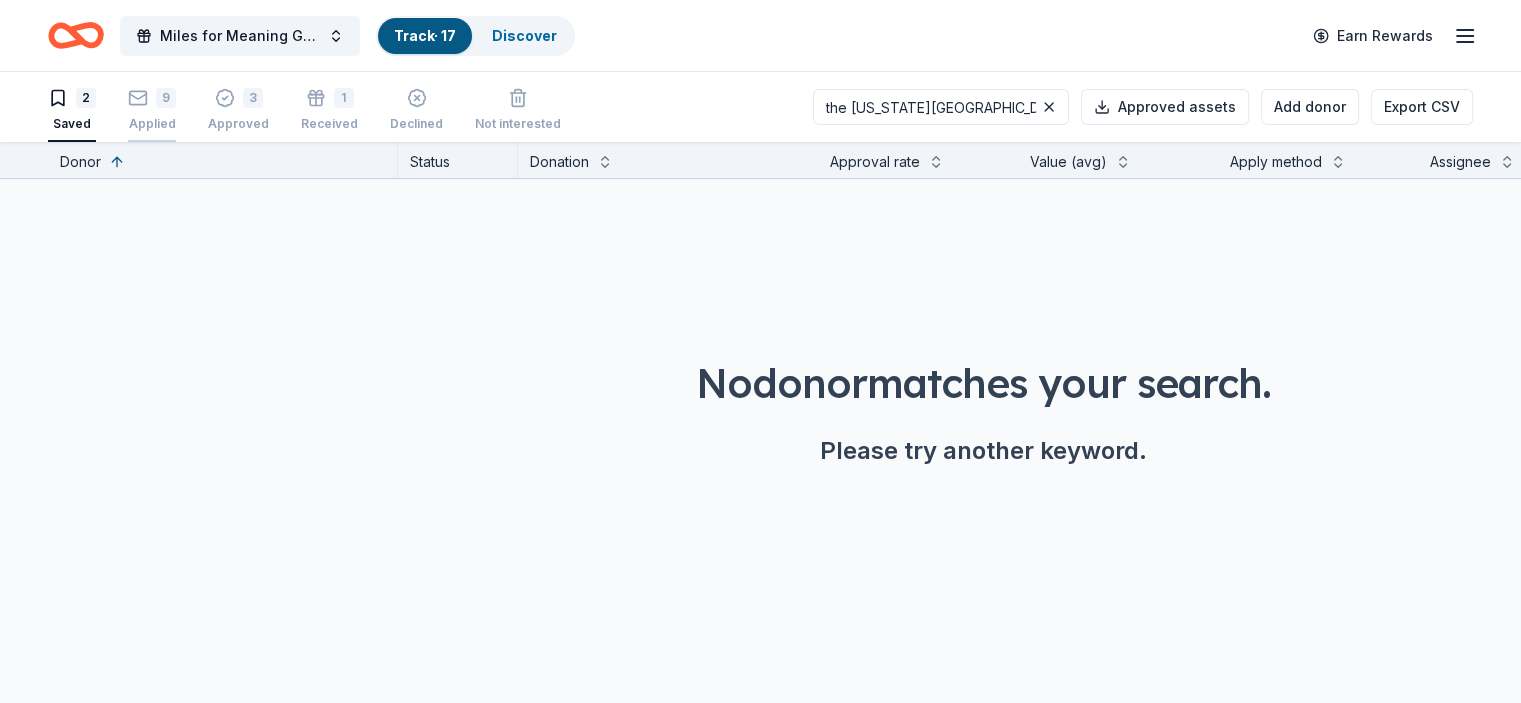 click on "9 Applied" at bounding box center (152, 99) 